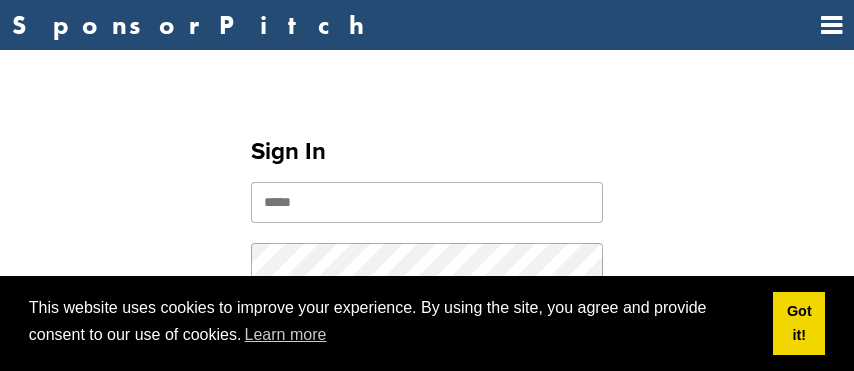 scroll, scrollTop: 0, scrollLeft: 0, axis: both 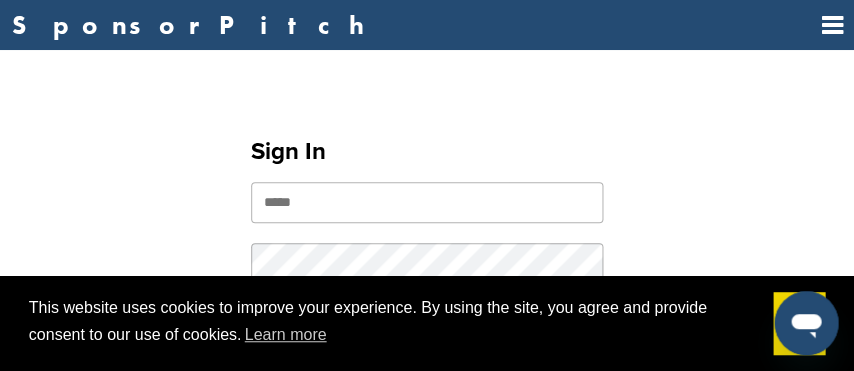 type on "**********" 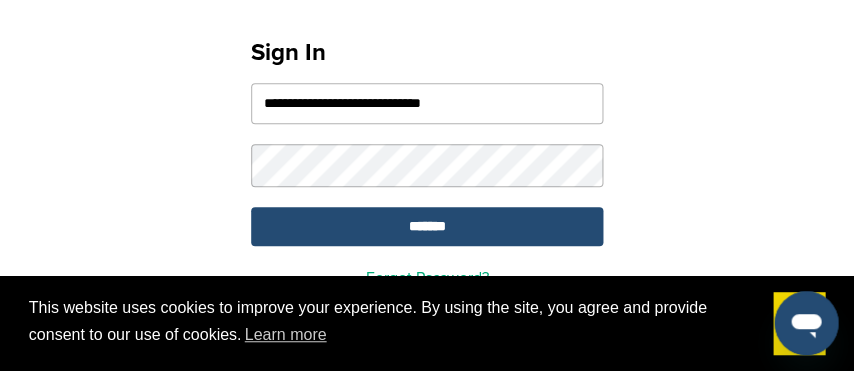 scroll, scrollTop: 114, scrollLeft: 0, axis: vertical 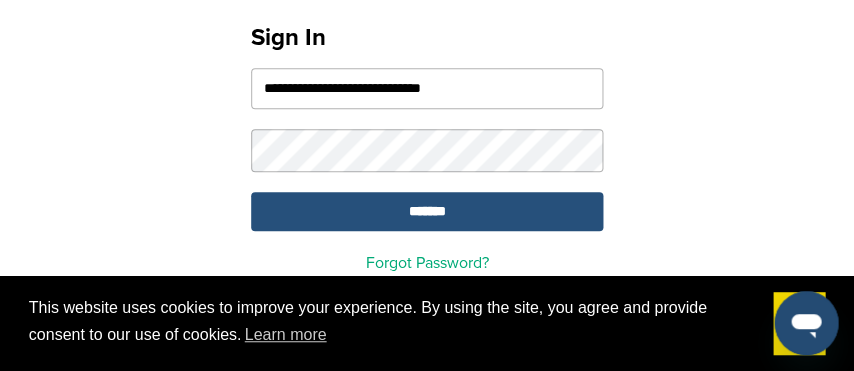 click on "*******" at bounding box center (427, 211) 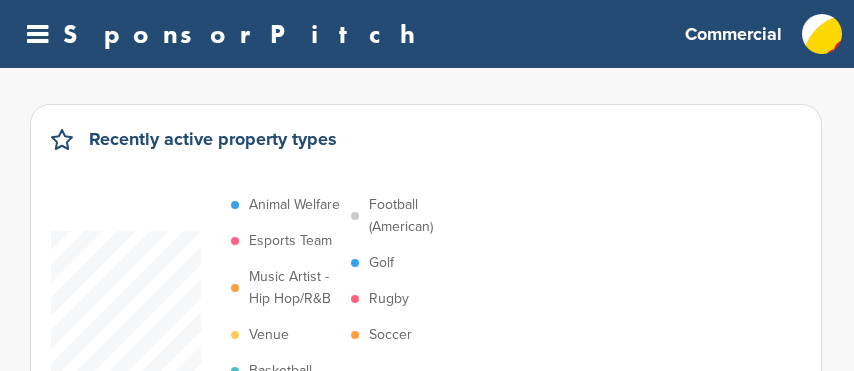 scroll, scrollTop: 0, scrollLeft: 0, axis: both 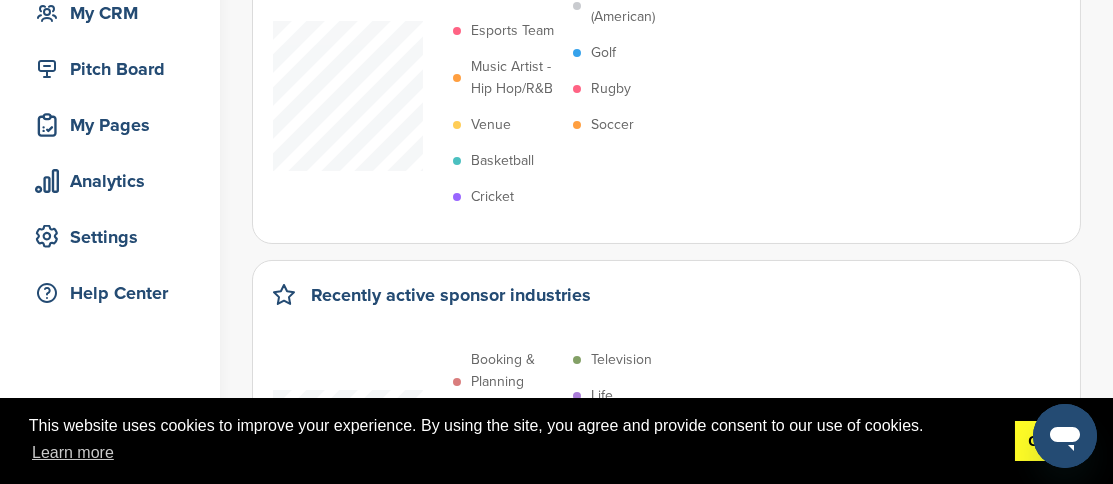 click on "Got it!" at bounding box center [1049, 441] 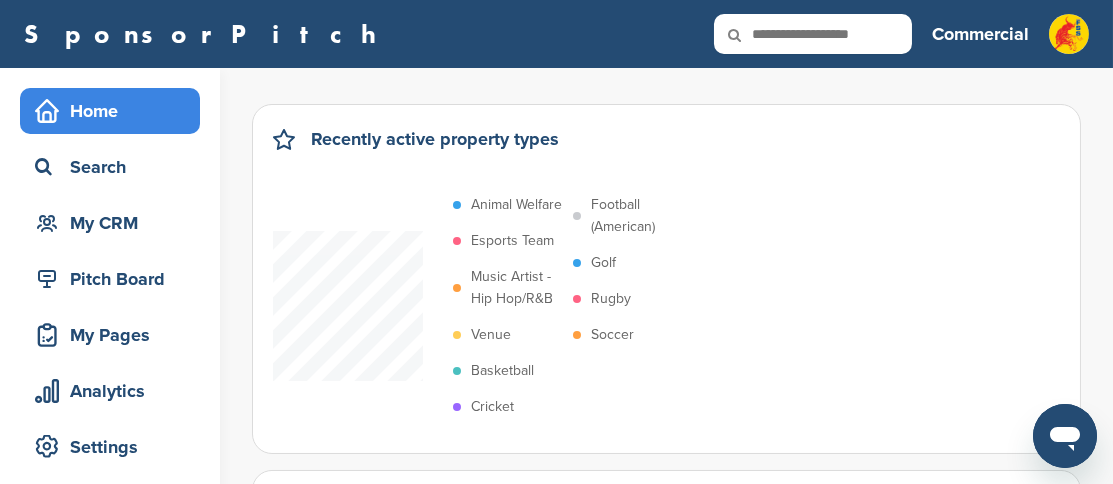 scroll, scrollTop: 0, scrollLeft: 0, axis: both 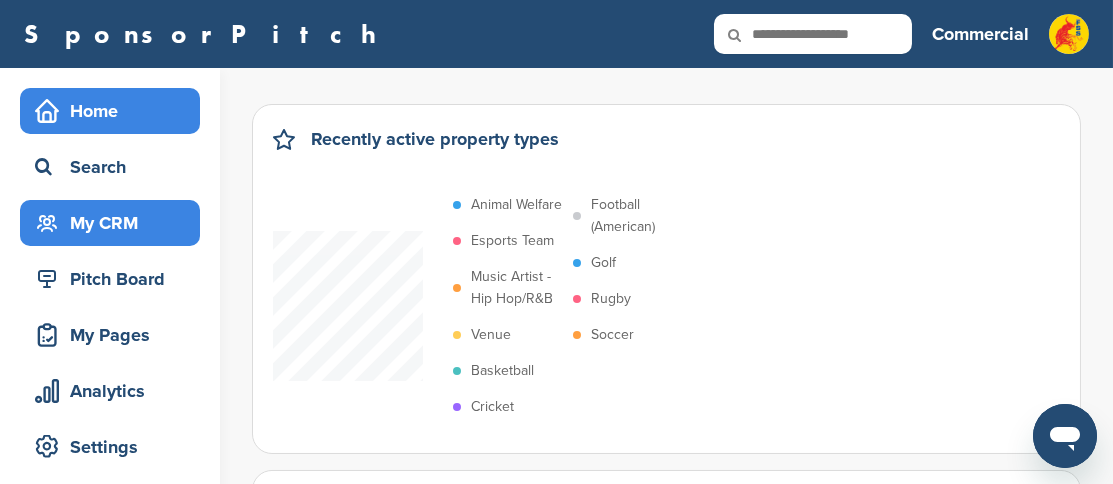 click on "My CRM" at bounding box center [115, 223] 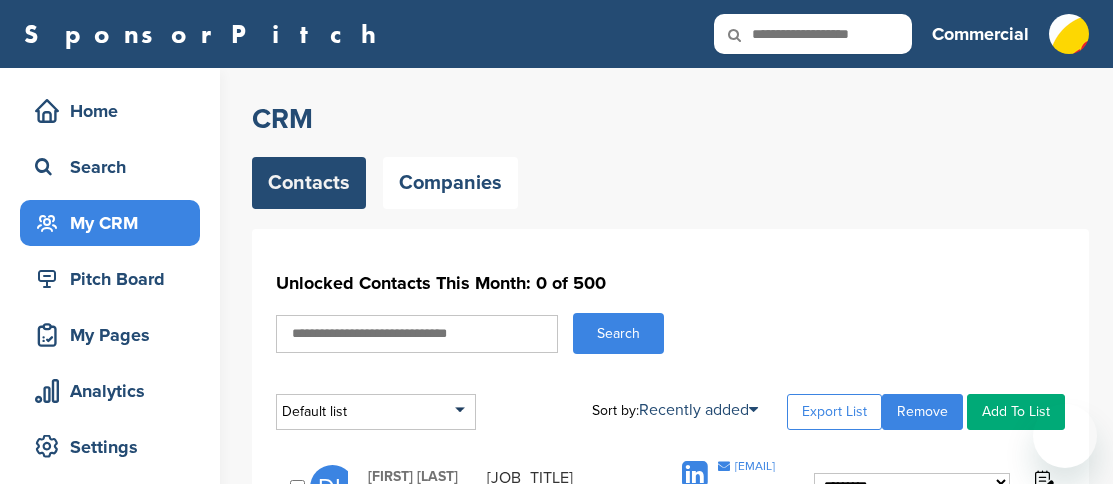 scroll, scrollTop: 0, scrollLeft: 0, axis: both 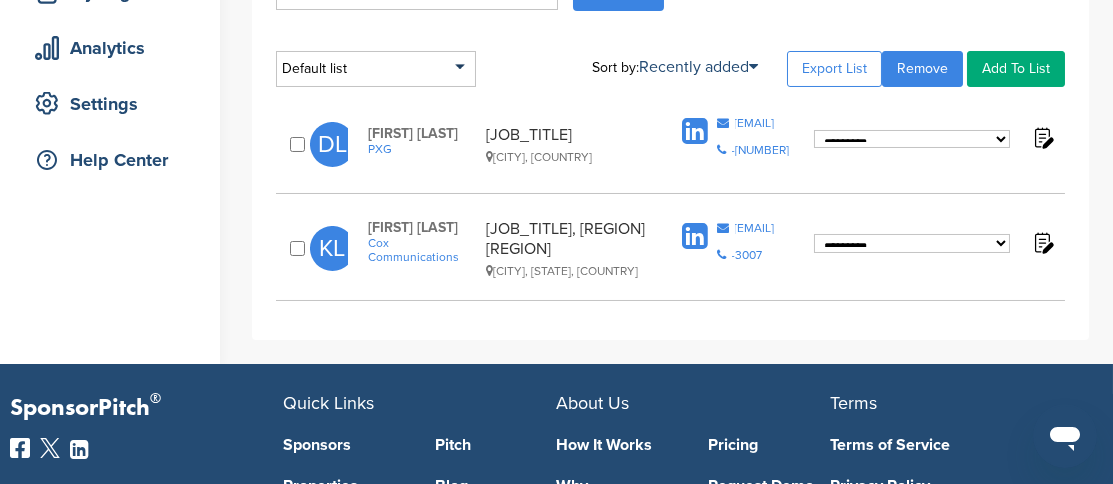 select on "****" 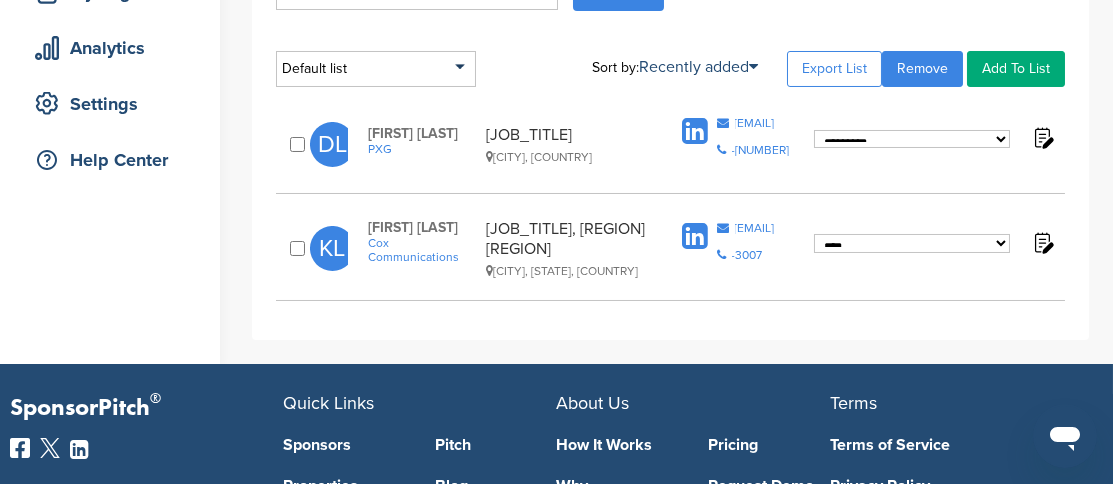 click at bounding box center (1042, 242) 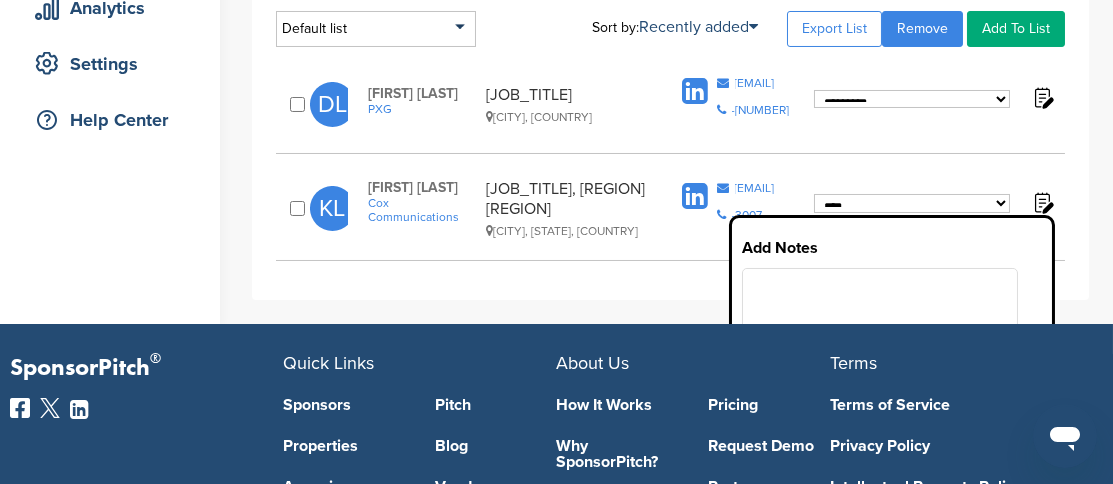 scroll, scrollTop: 384, scrollLeft: 0, axis: vertical 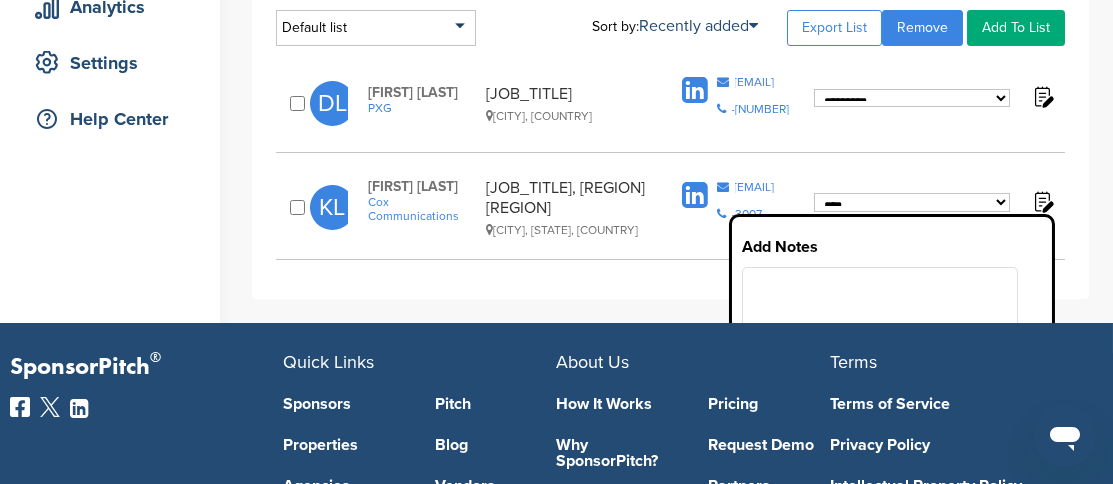 click on "**********" at bounding box center [670, 207] 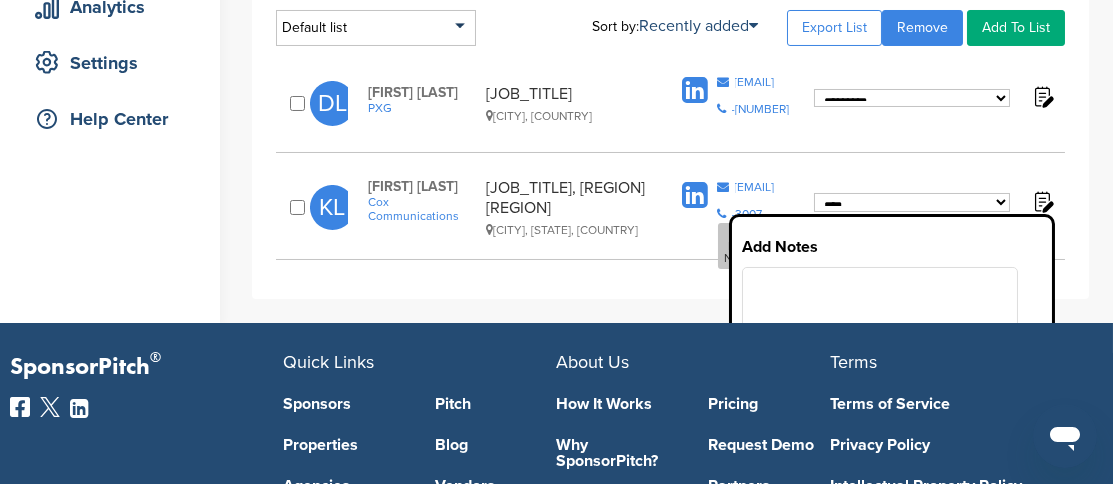 click on "-3007" at bounding box center [747, 214] 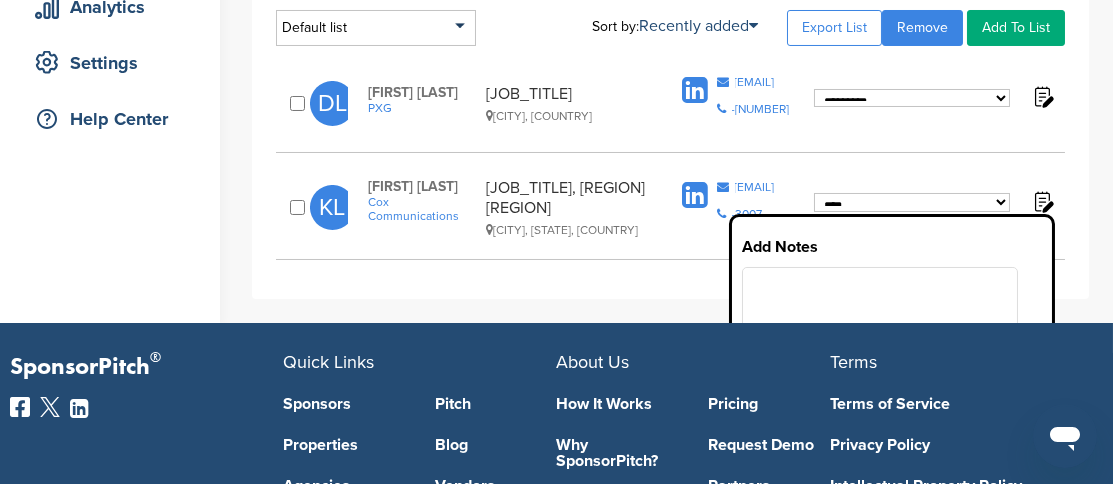 click at bounding box center [1042, 201] 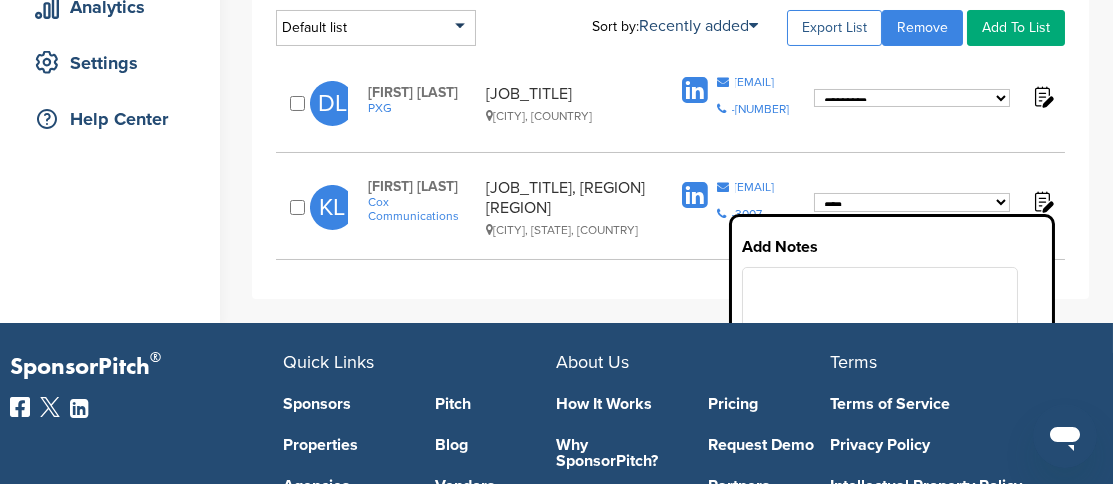 click on "Export List" at bounding box center [834, 28] 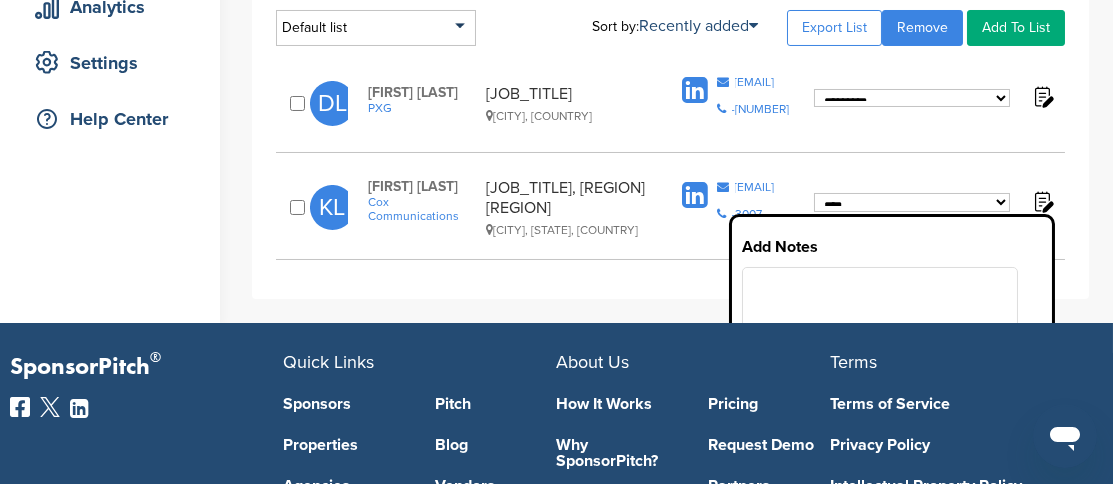 click on "New Orleans, Louisiana, United States" at bounding box center [572, 230] 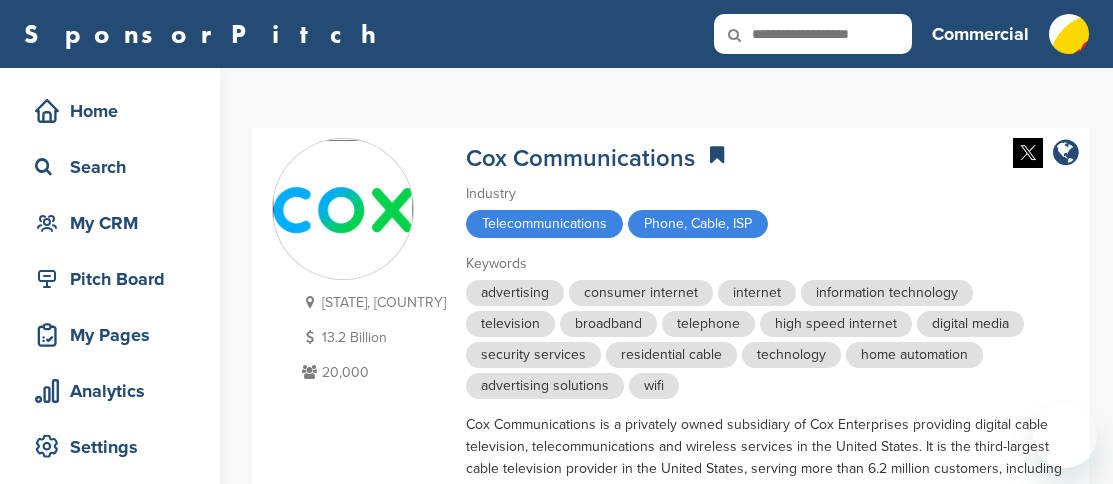 scroll, scrollTop: 0, scrollLeft: 0, axis: both 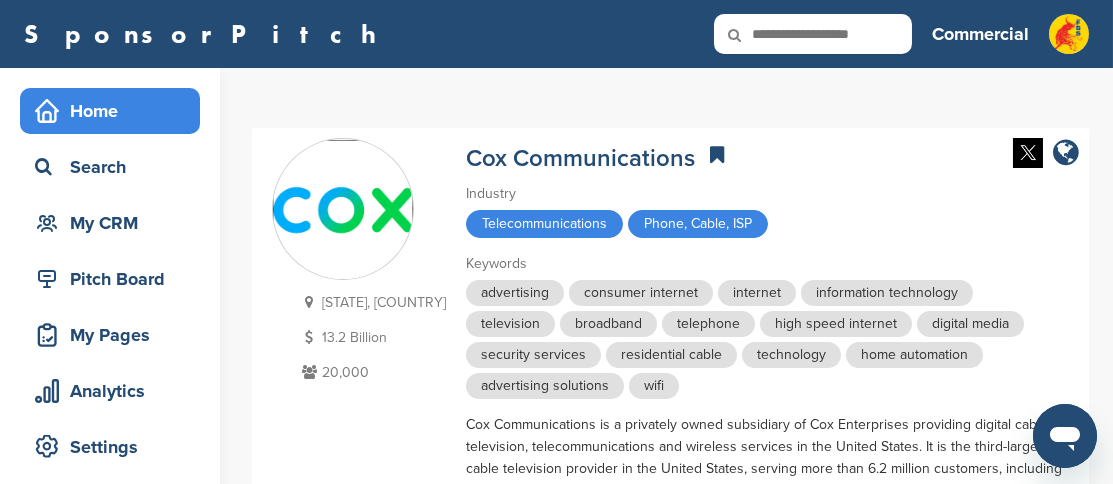 click on "Home" at bounding box center [115, 111] 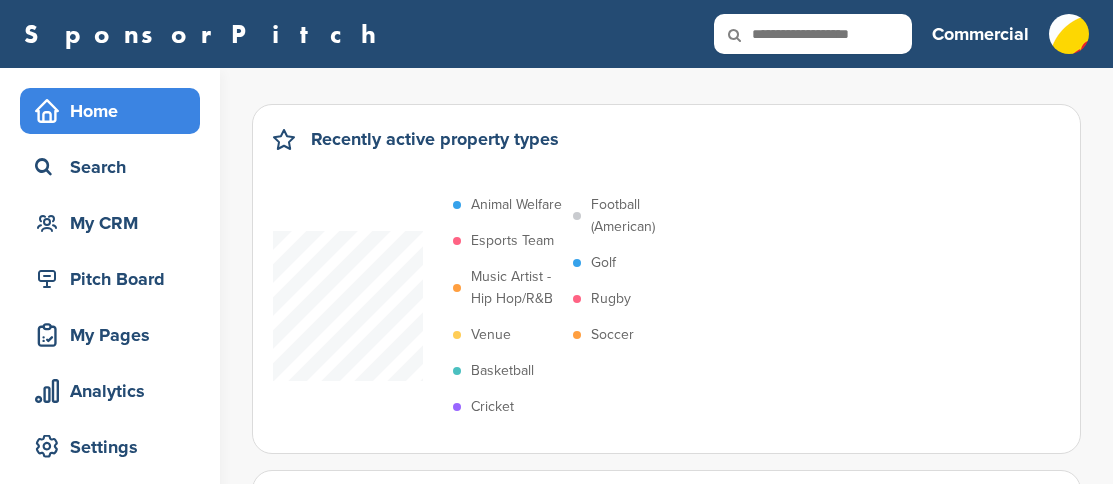 scroll, scrollTop: 0, scrollLeft: 0, axis: both 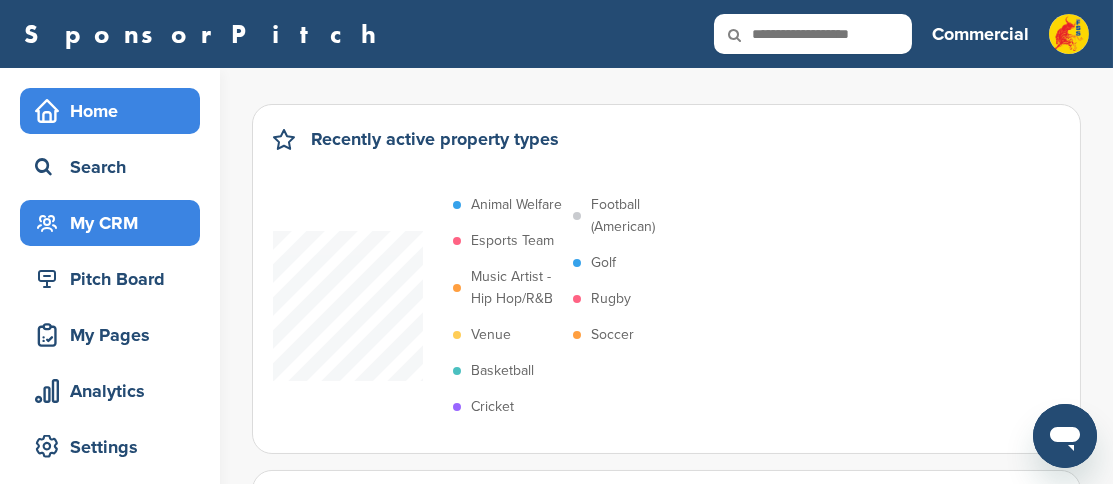 click on "My CRM" at bounding box center [115, 223] 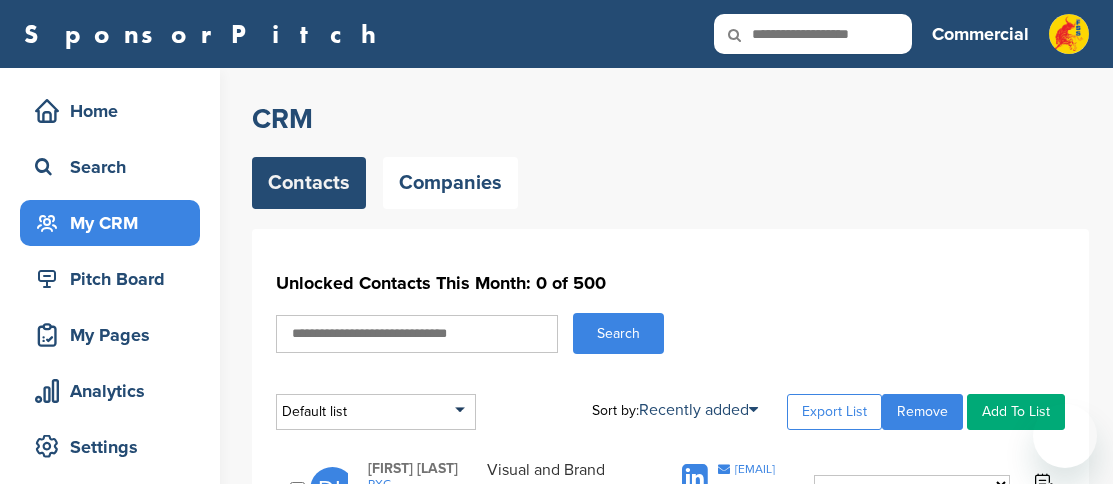 scroll, scrollTop: 0, scrollLeft: 0, axis: both 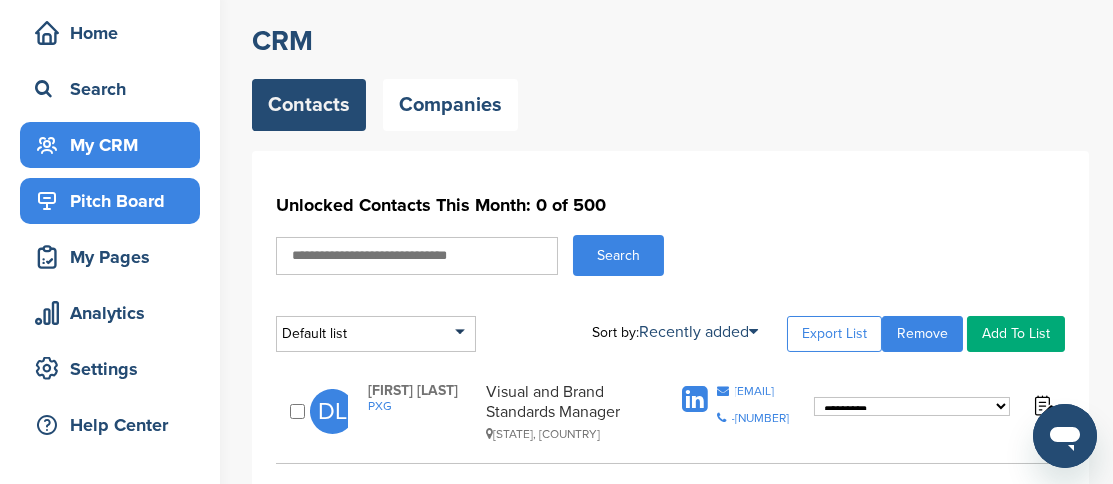 click on "Pitch Board" at bounding box center [115, 201] 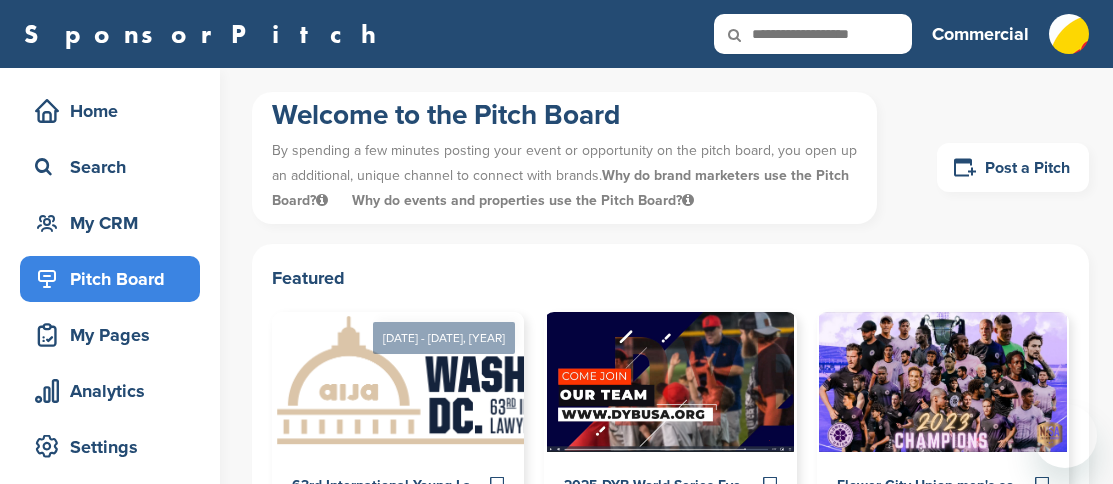 scroll, scrollTop: 0, scrollLeft: 0, axis: both 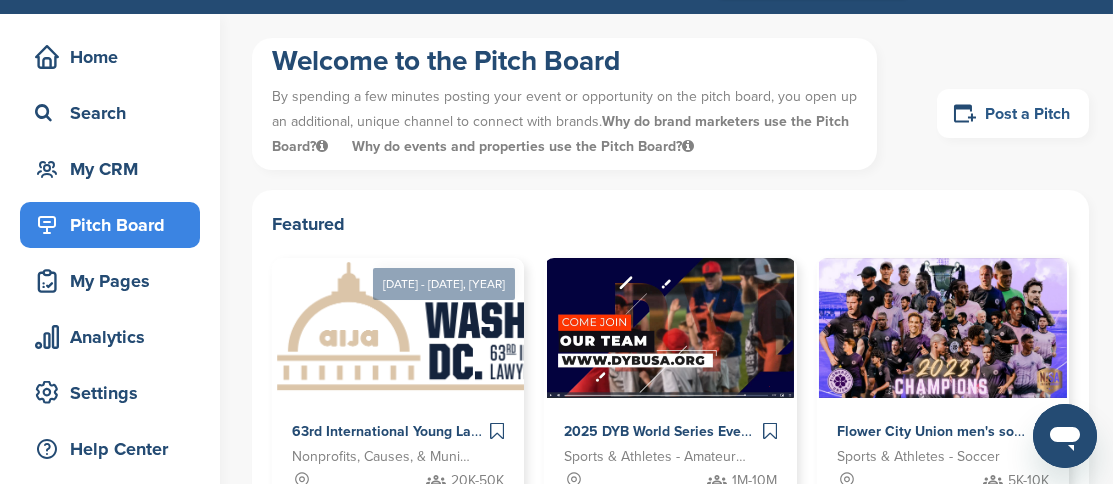 click on "Post a Pitch" at bounding box center (1013, 113) 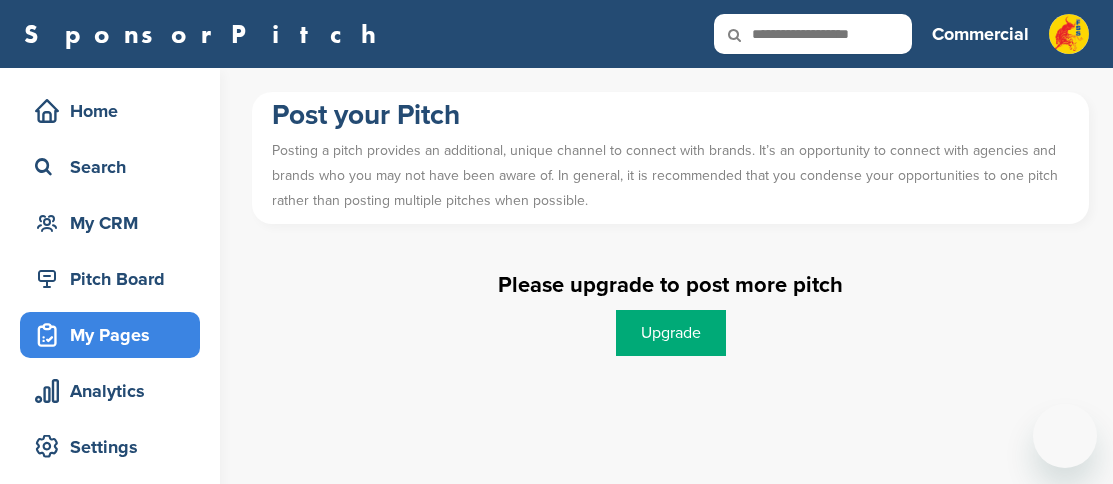 scroll, scrollTop: 0, scrollLeft: 0, axis: both 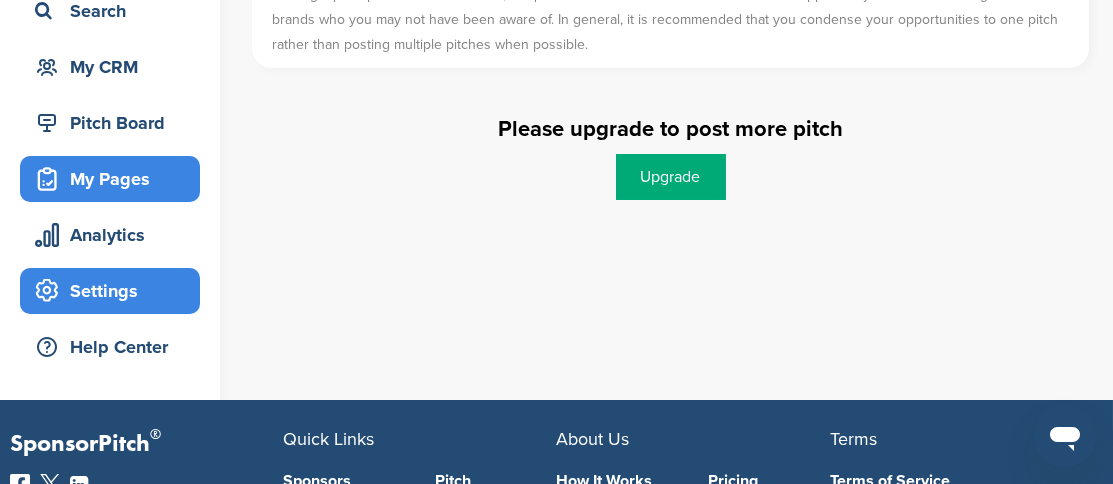 click on "Settings" at bounding box center [115, 291] 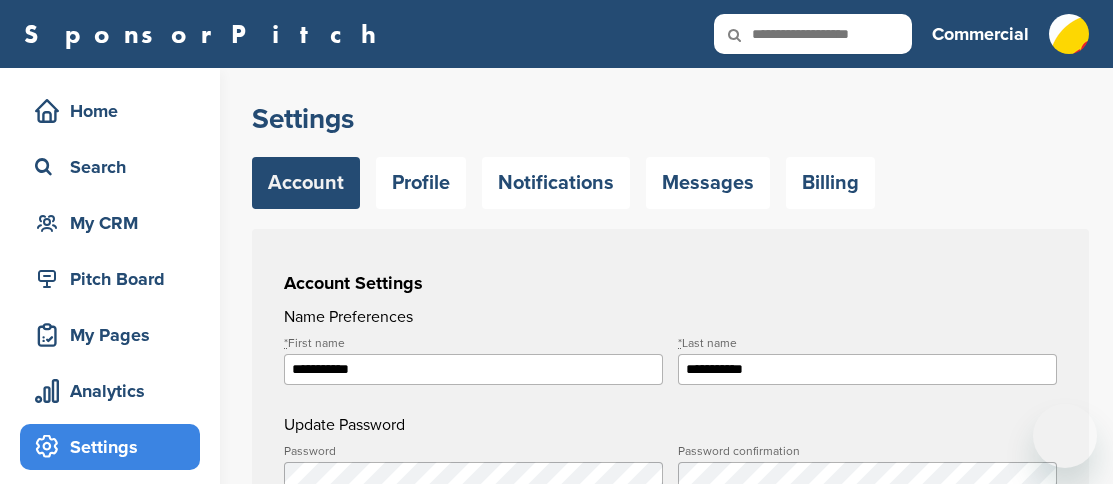 scroll, scrollTop: 0, scrollLeft: 0, axis: both 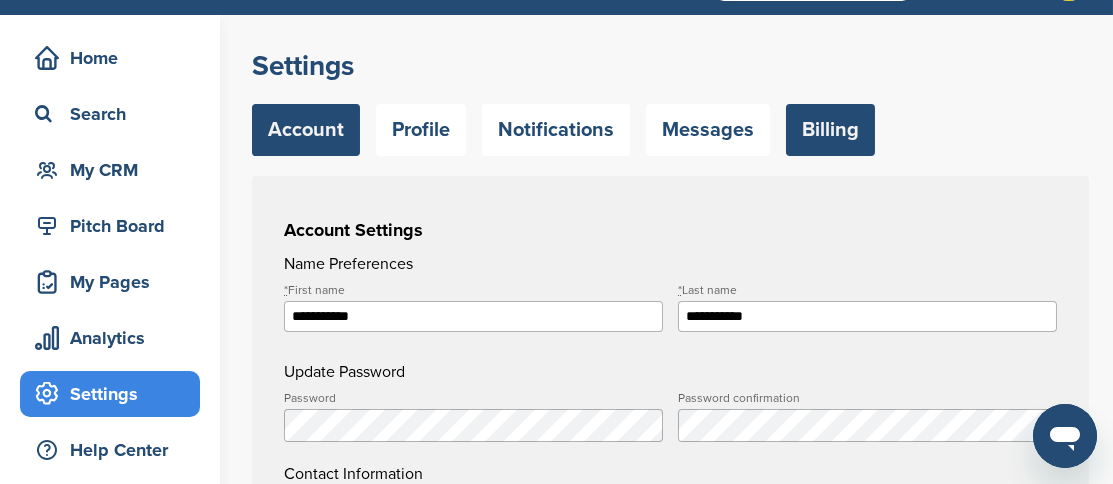 click on "Billing" at bounding box center (830, 130) 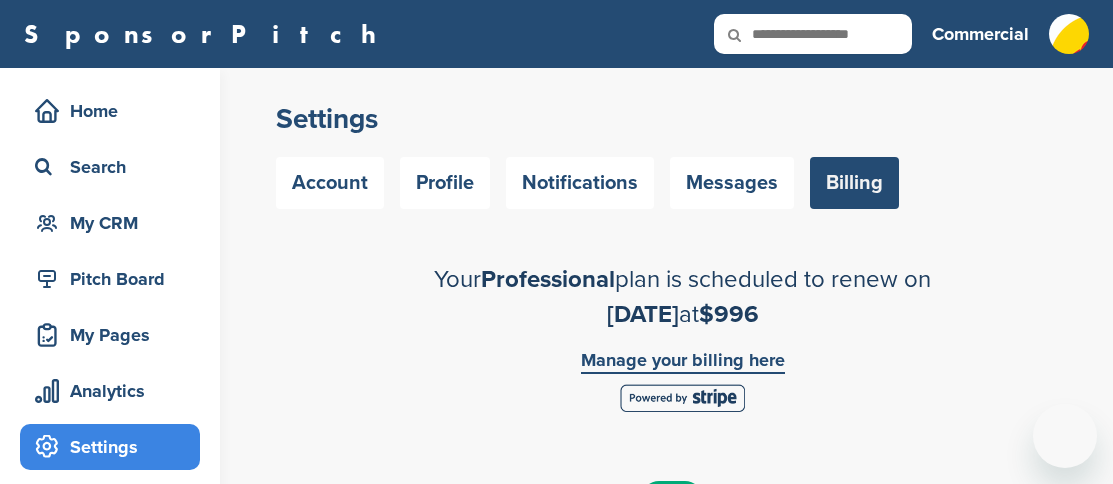 scroll, scrollTop: 0, scrollLeft: 0, axis: both 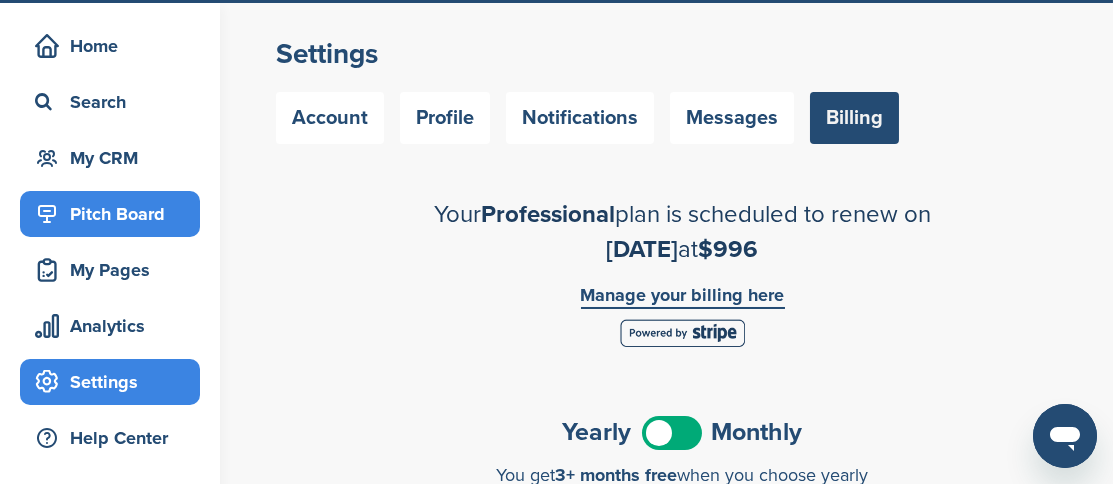 click on "Pitch Board" at bounding box center (115, 214) 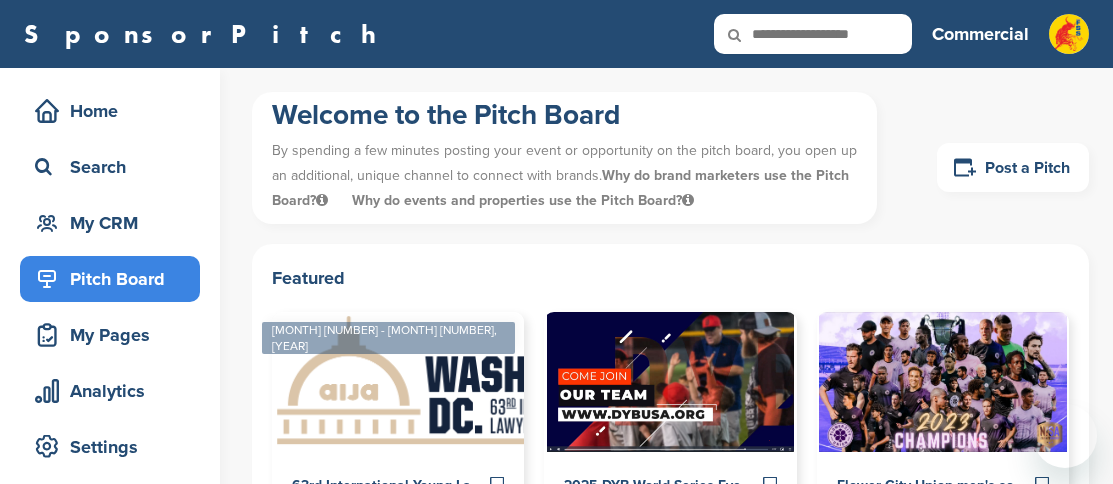 scroll, scrollTop: 0, scrollLeft: 0, axis: both 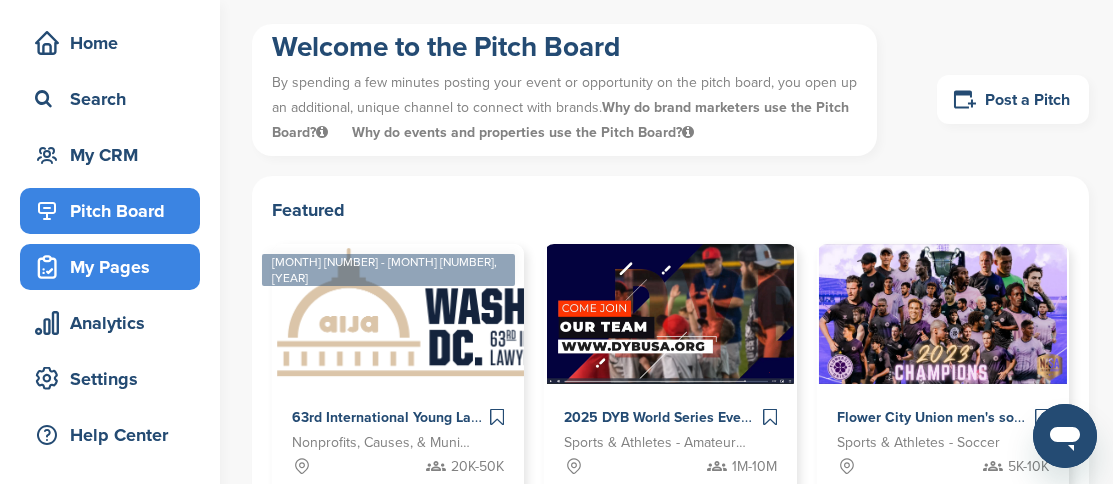 click on "My Pages" at bounding box center (115, 267) 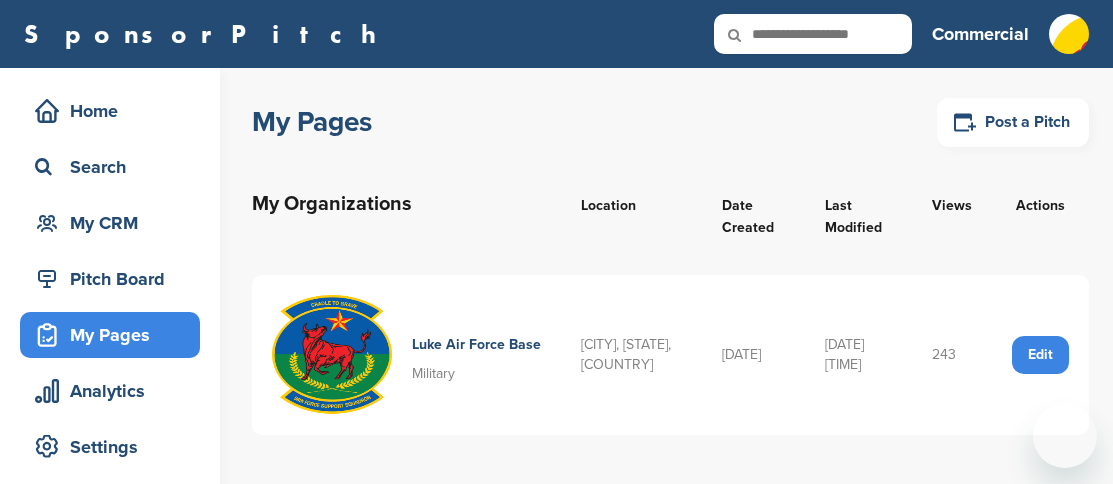 scroll, scrollTop: 0, scrollLeft: 0, axis: both 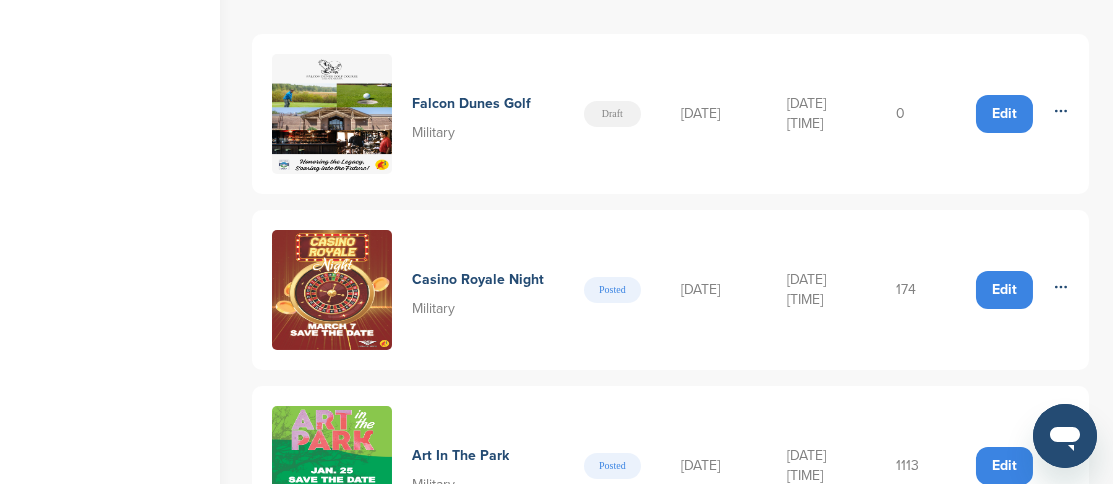 click 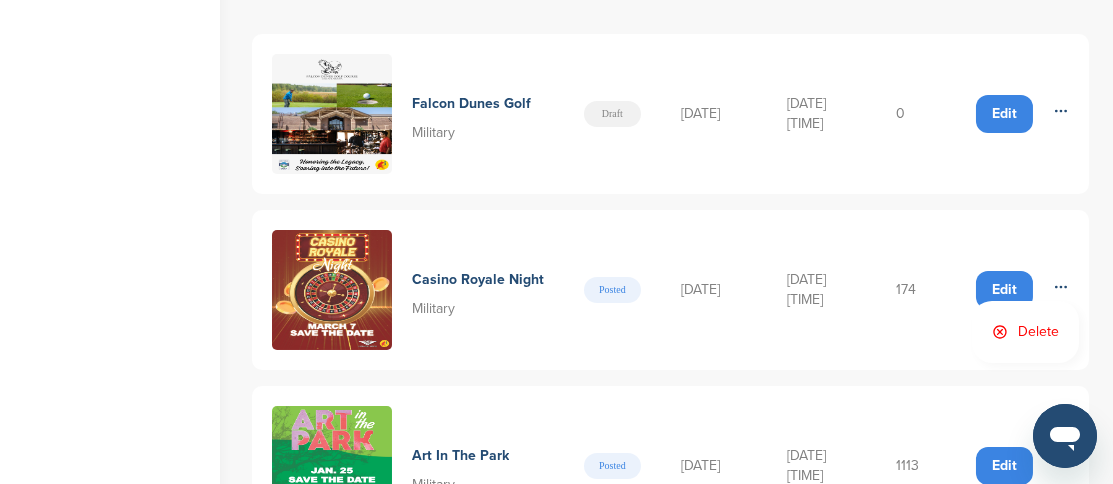 click on "Delete" at bounding box center (1025, 332) 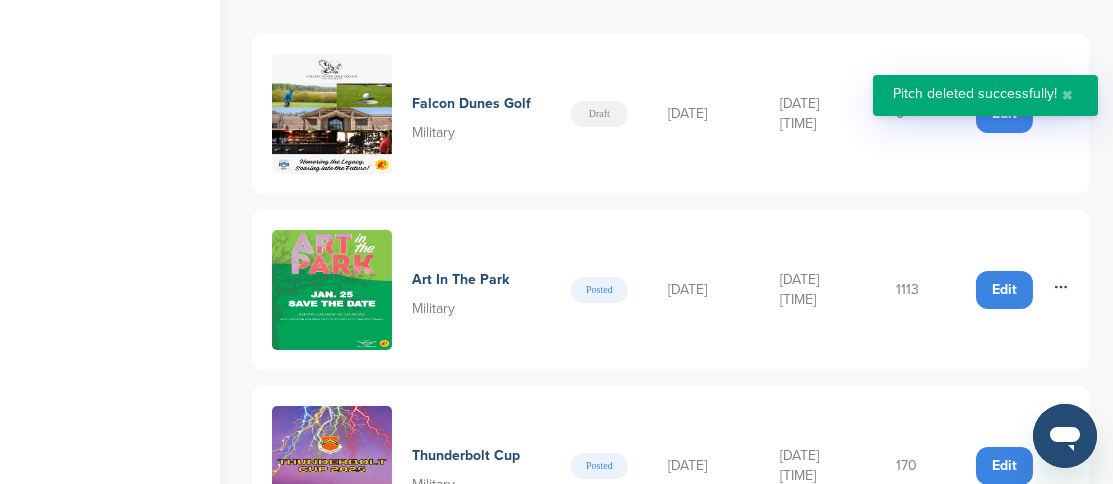 click 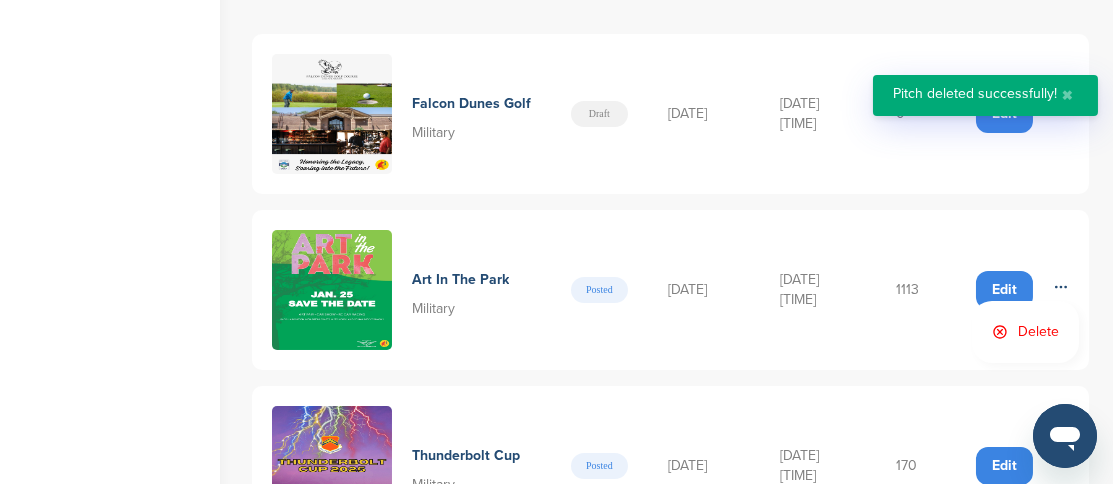 click on "Delete" at bounding box center [1025, 332] 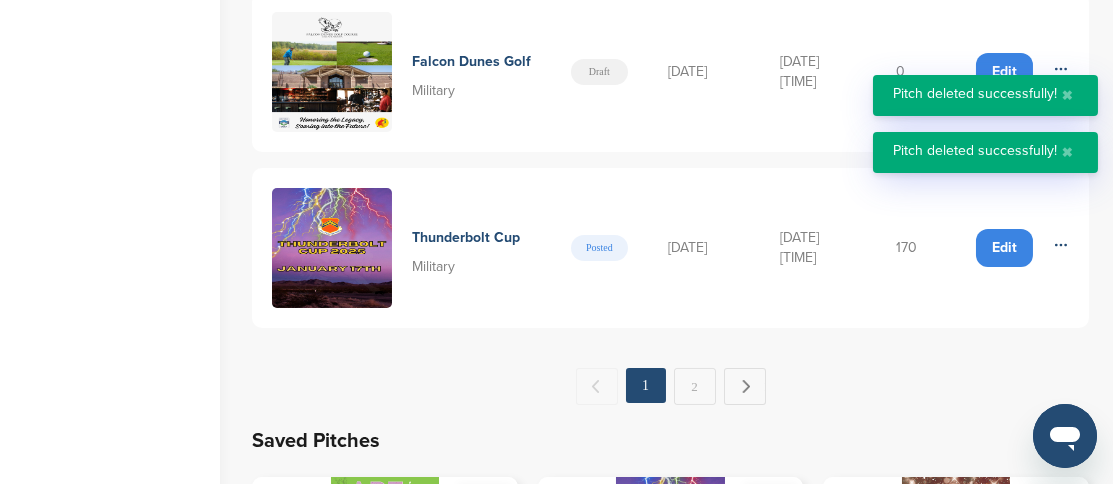 scroll, scrollTop: 609, scrollLeft: 0, axis: vertical 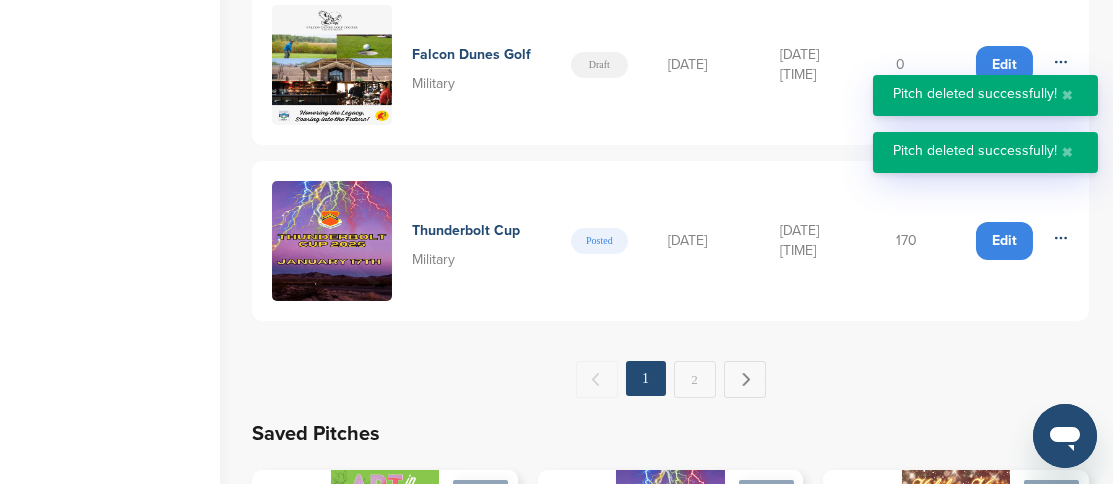 click on "Edit
Delete" at bounding box center [1022, 241] 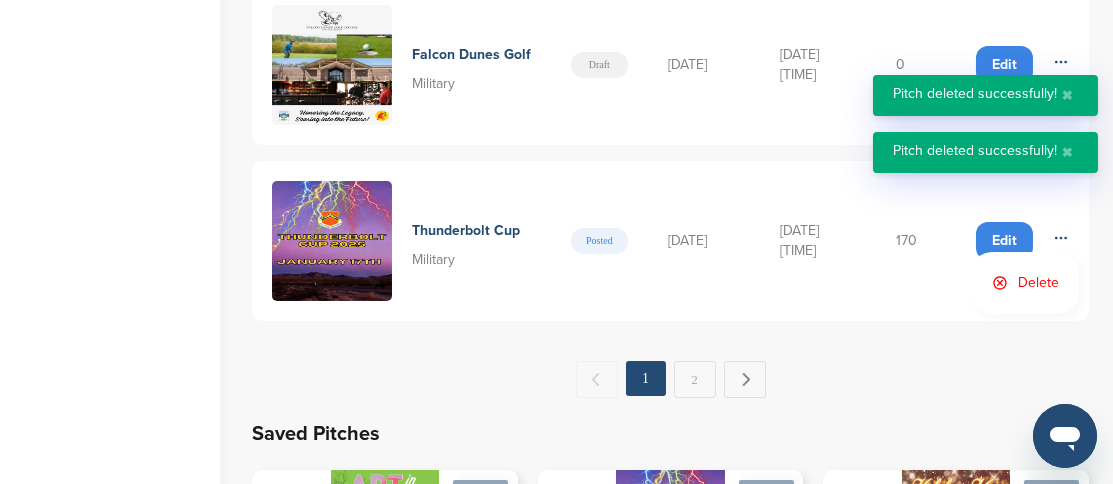 click on "Delete" at bounding box center [1025, 283] 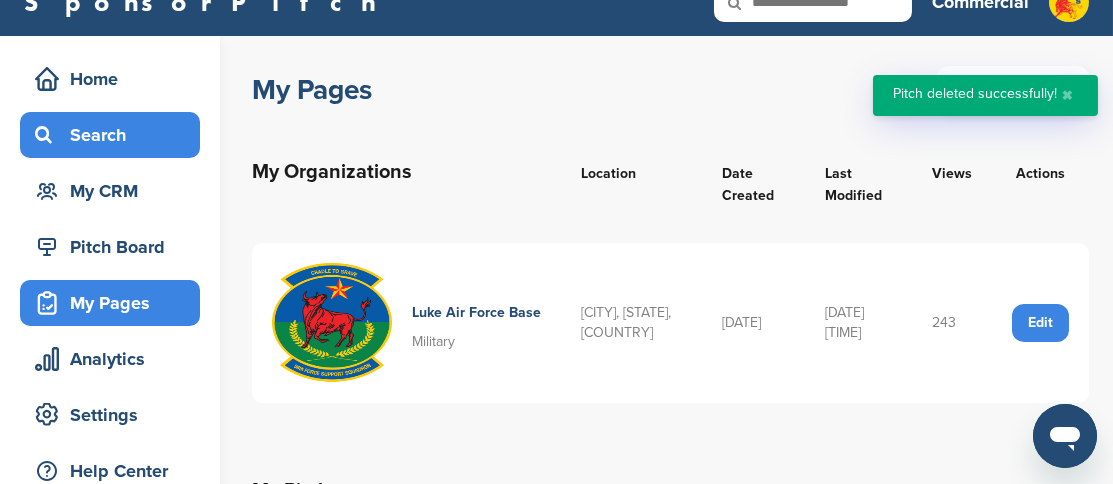 scroll, scrollTop: 28, scrollLeft: 0, axis: vertical 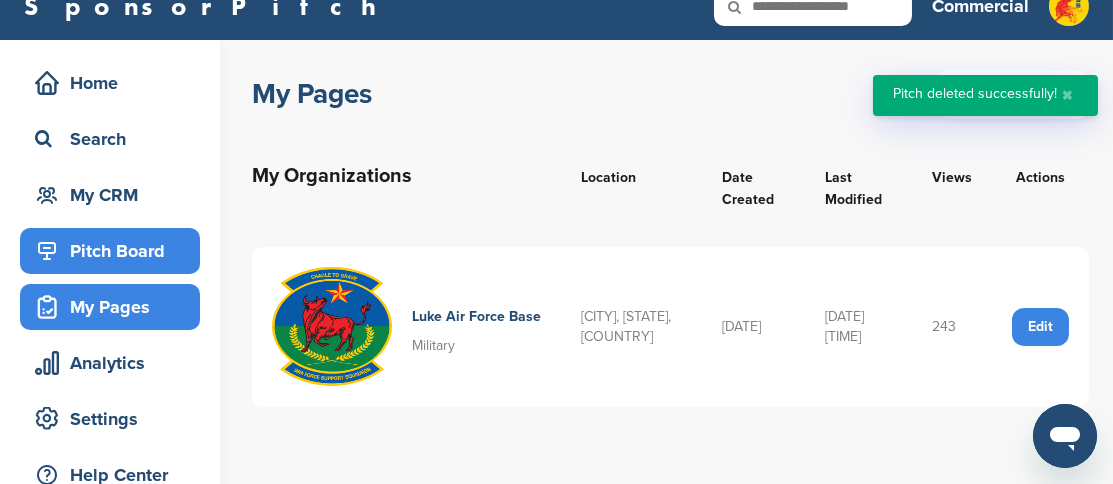 click on "Pitch Board" at bounding box center (115, 251) 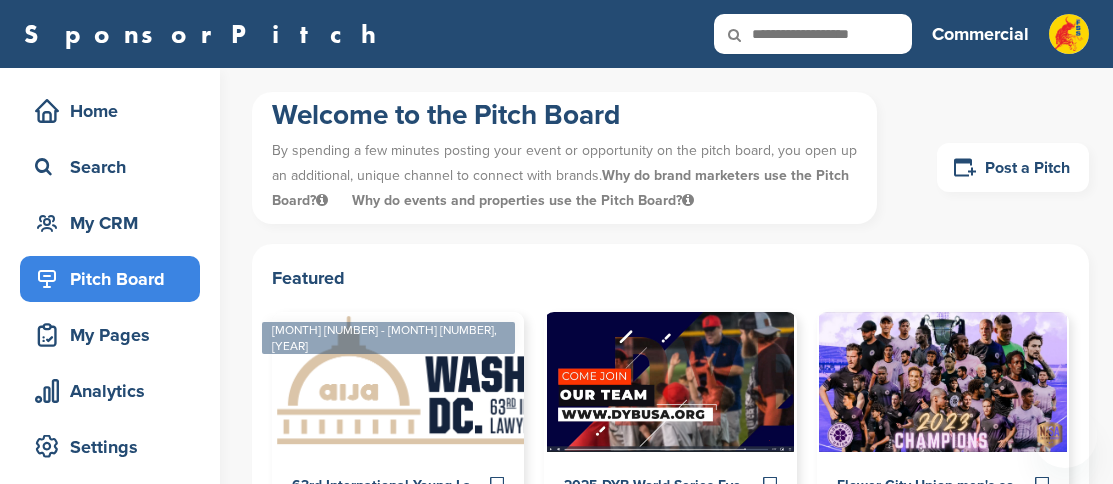 scroll, scrollTop: 0, scrollLeft: 0, axis: both 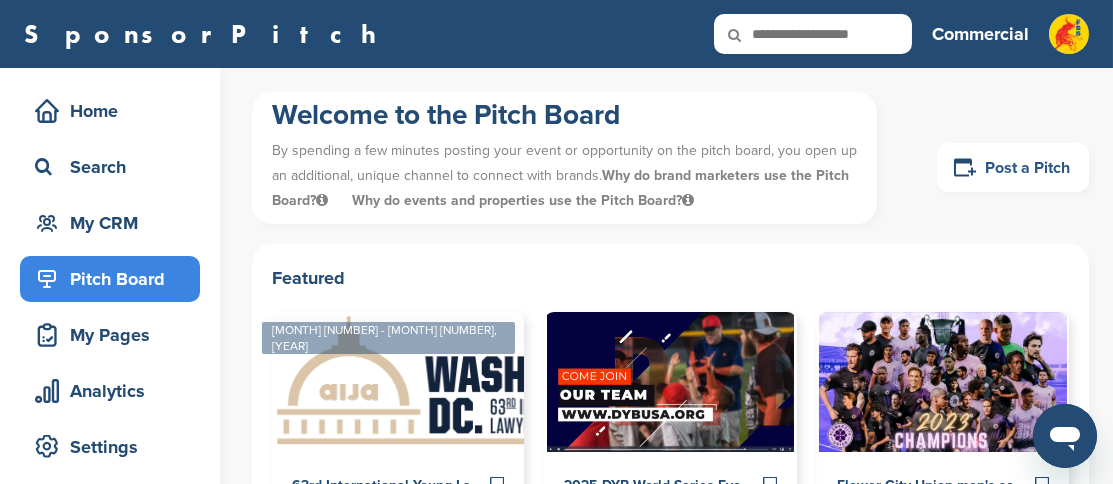 click on "Post a Pitch" at bounding box center [1013, 167] 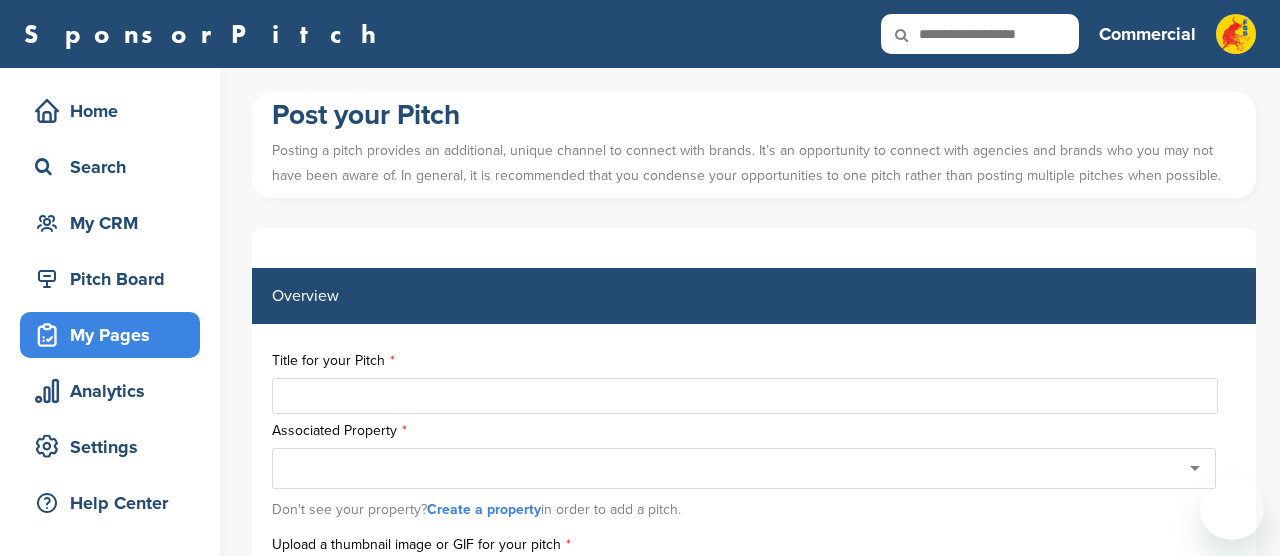 scroll, scrollTop: 0, scrollLeft: 0, axis: both 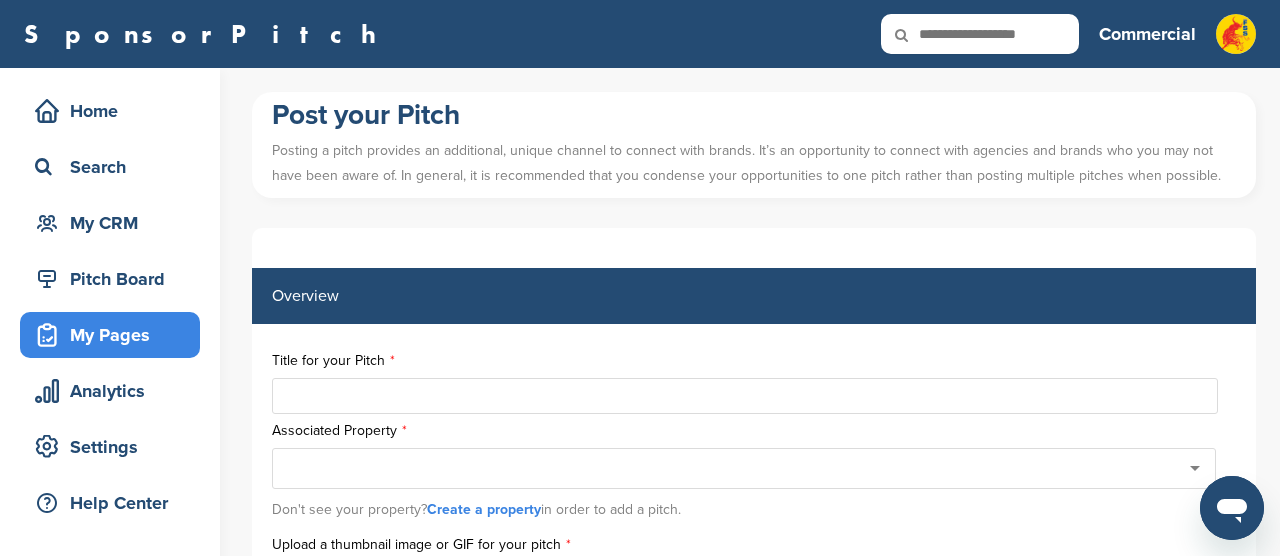 click at bounding box center [745, 396] 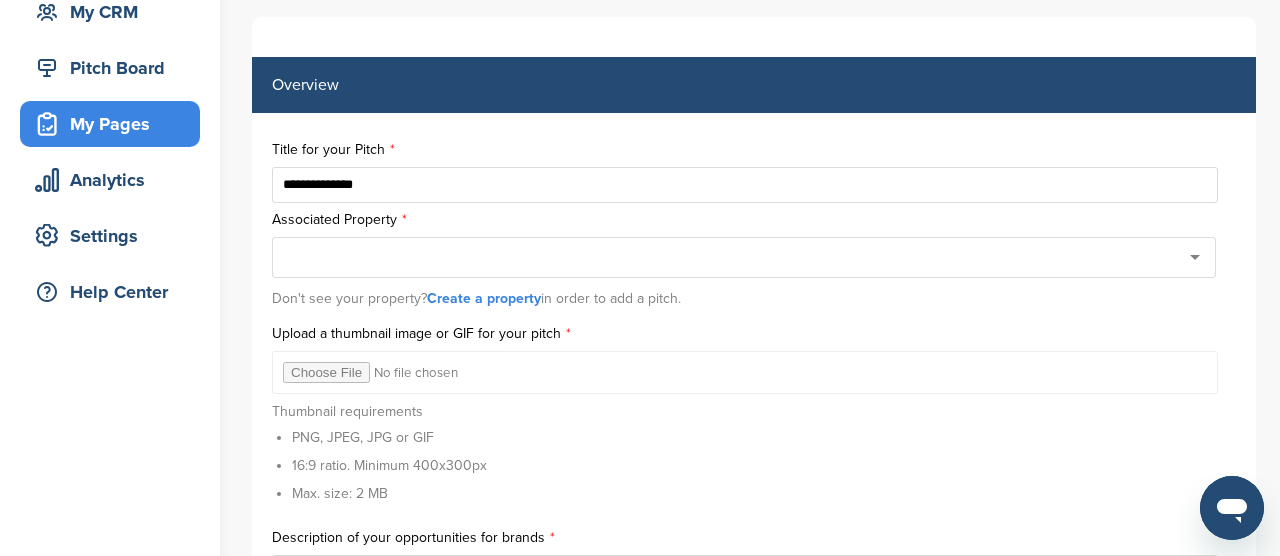 scroll, scrollTop: 222, scrollLeft: 0, axis: vertical 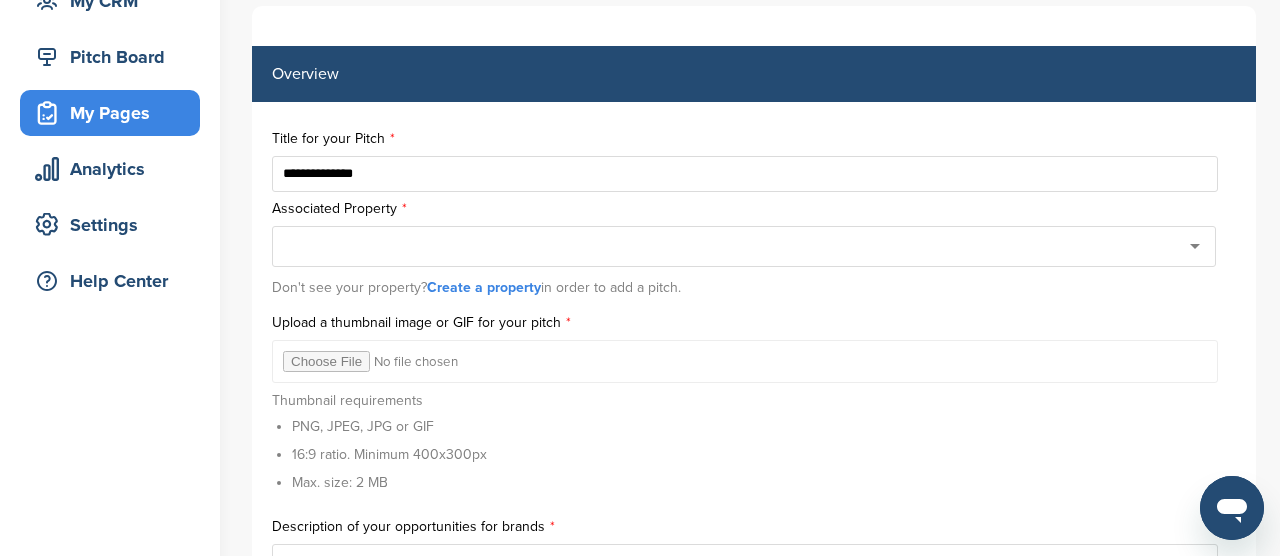 type on "**********" 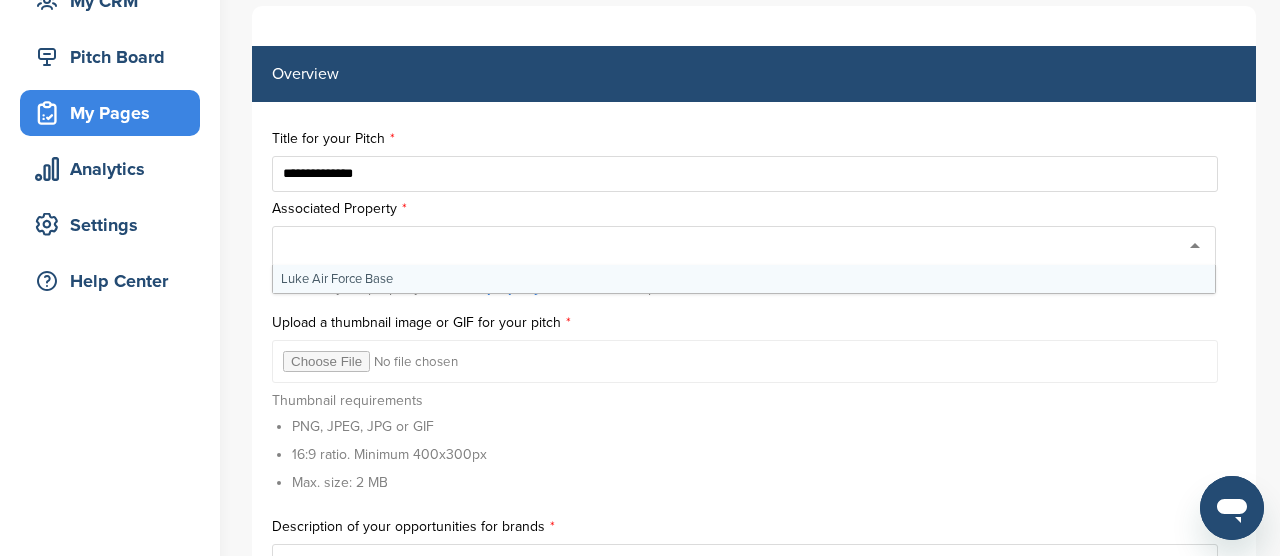 click at bounding box center [744, 246] 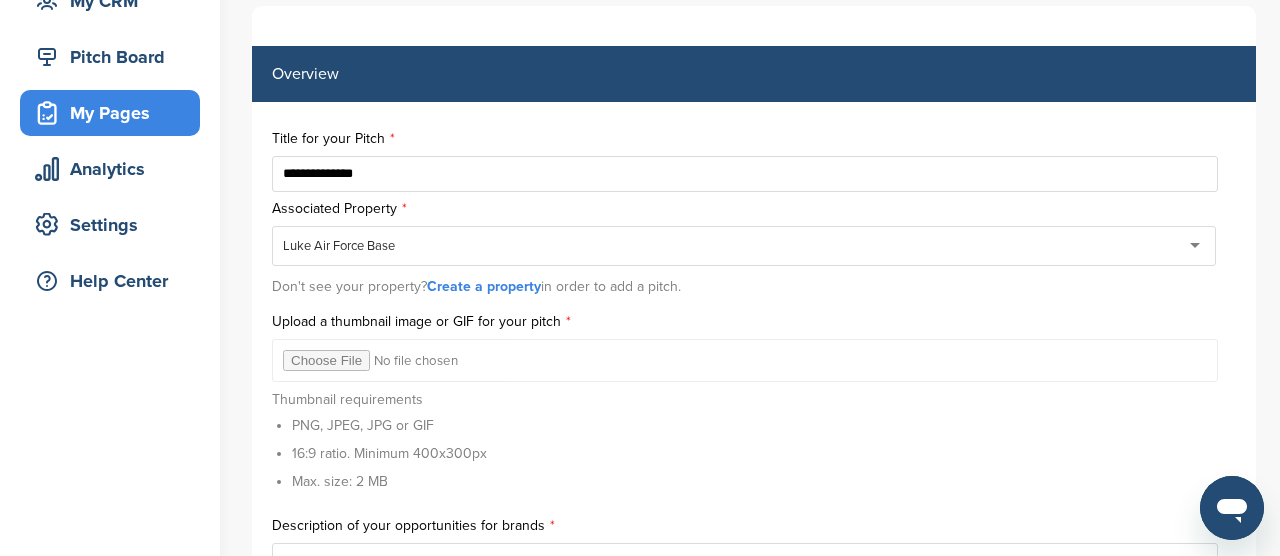 click at bounding box center [745, 360] 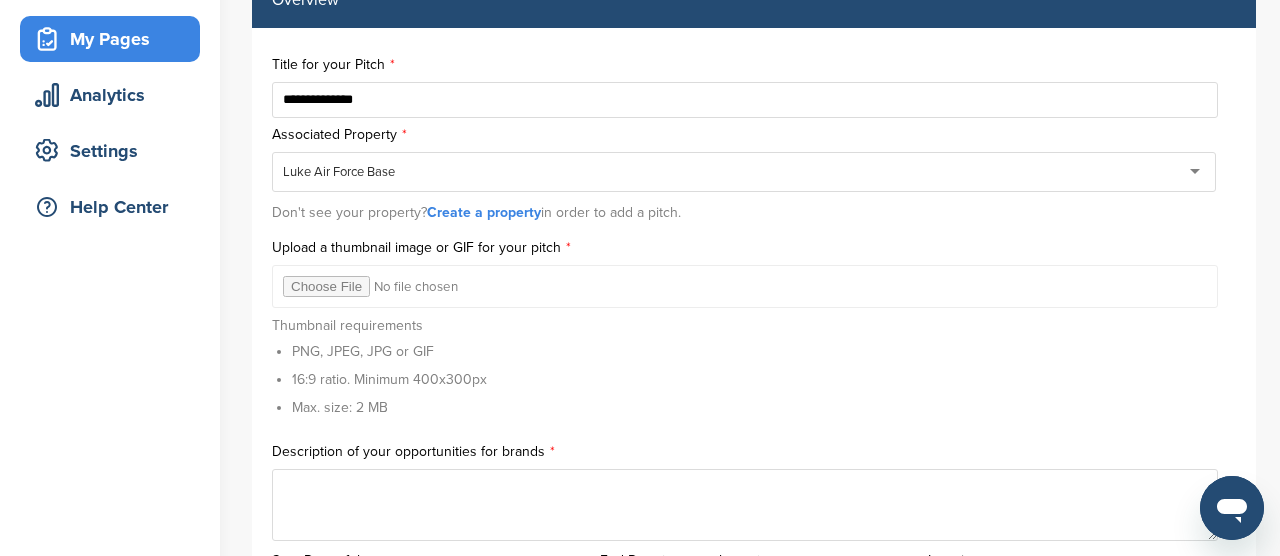 scroll, scrollTop: 333, scrollLeft: 0, axis: vertical 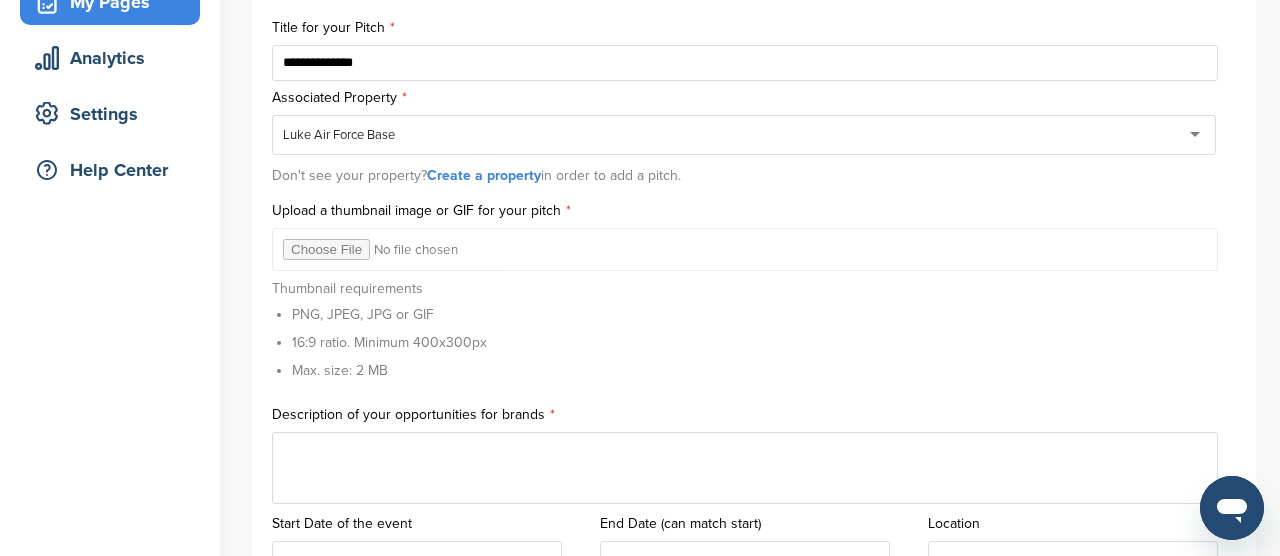 click at bounding box center (745, 249) 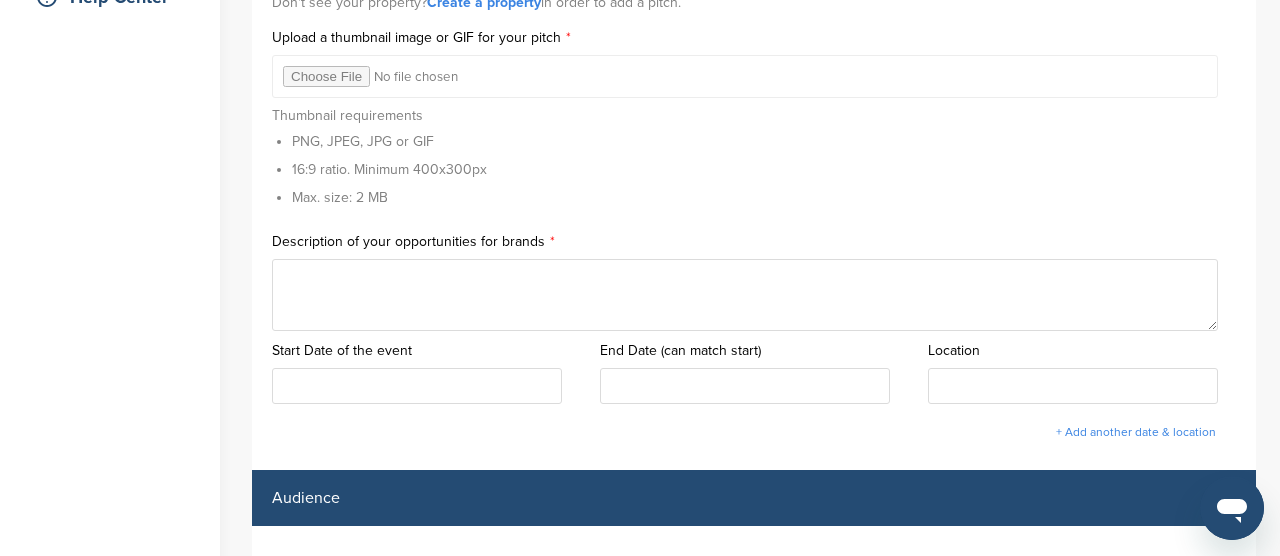 scroll, scrollTop: 506, scrollLeft: 0, axis: vertical 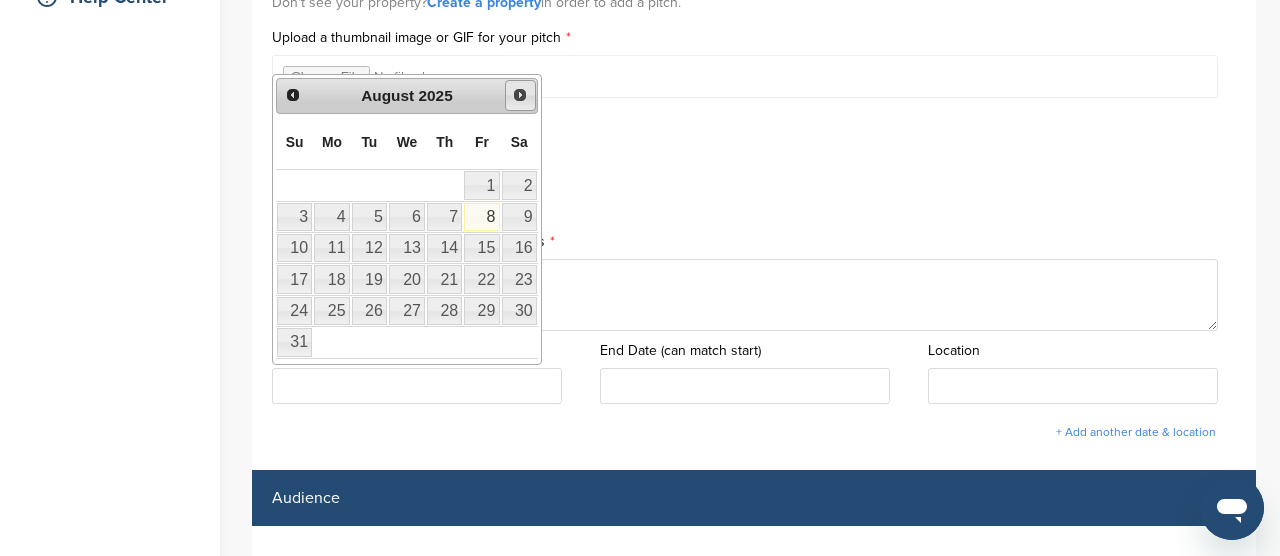 click on "Next" at bounding box center (520, 95) 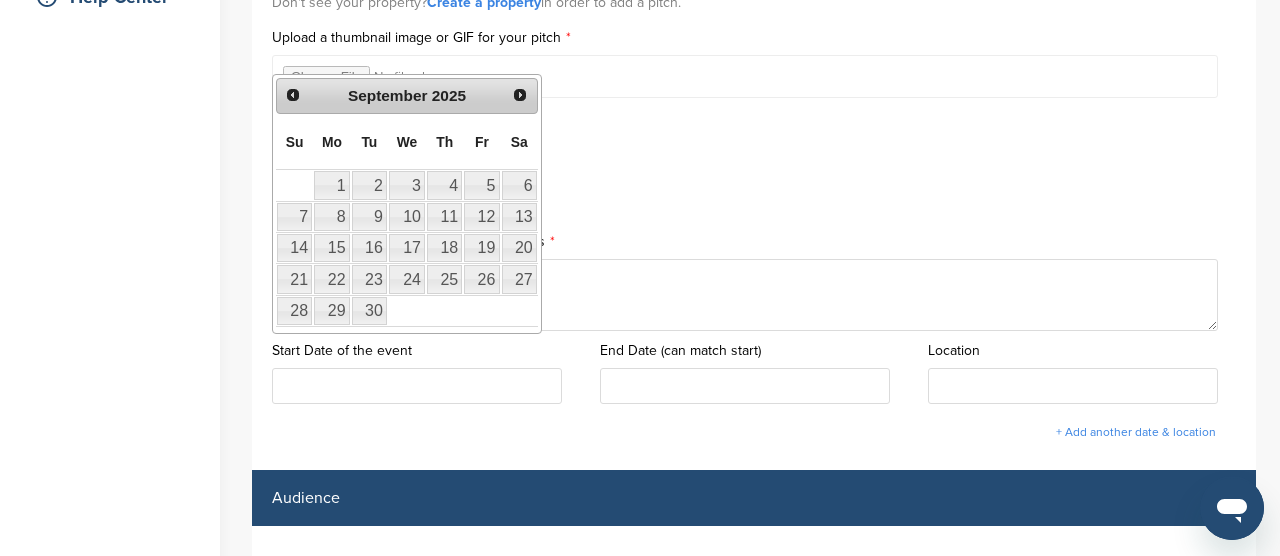 click on "Next" at bounding box center [520, 95] 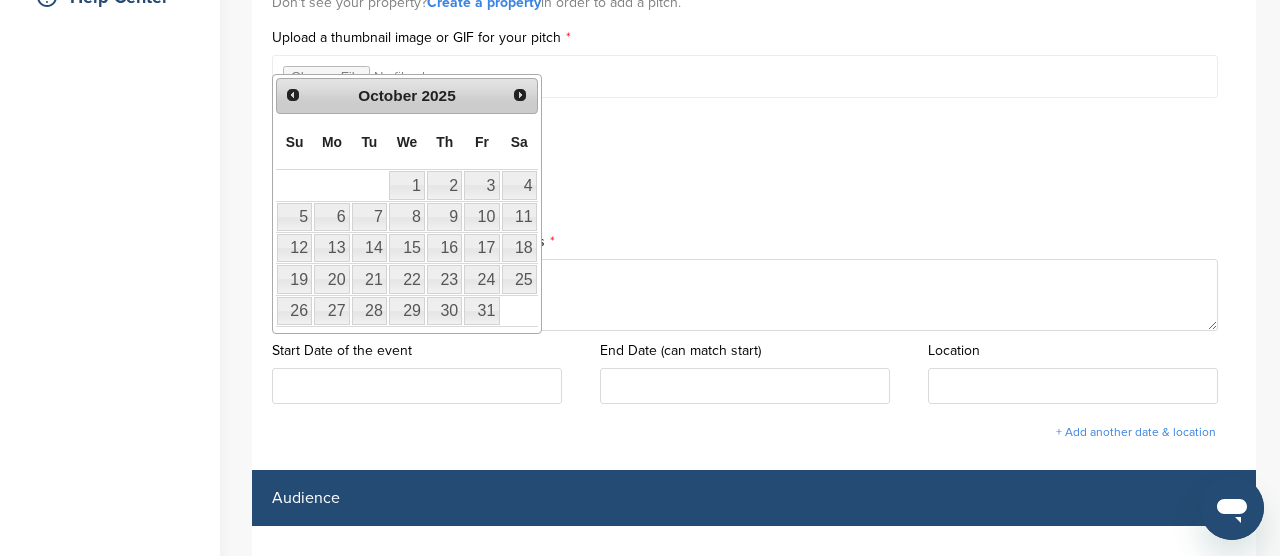click on "Next" at bounding box center (520, 95) 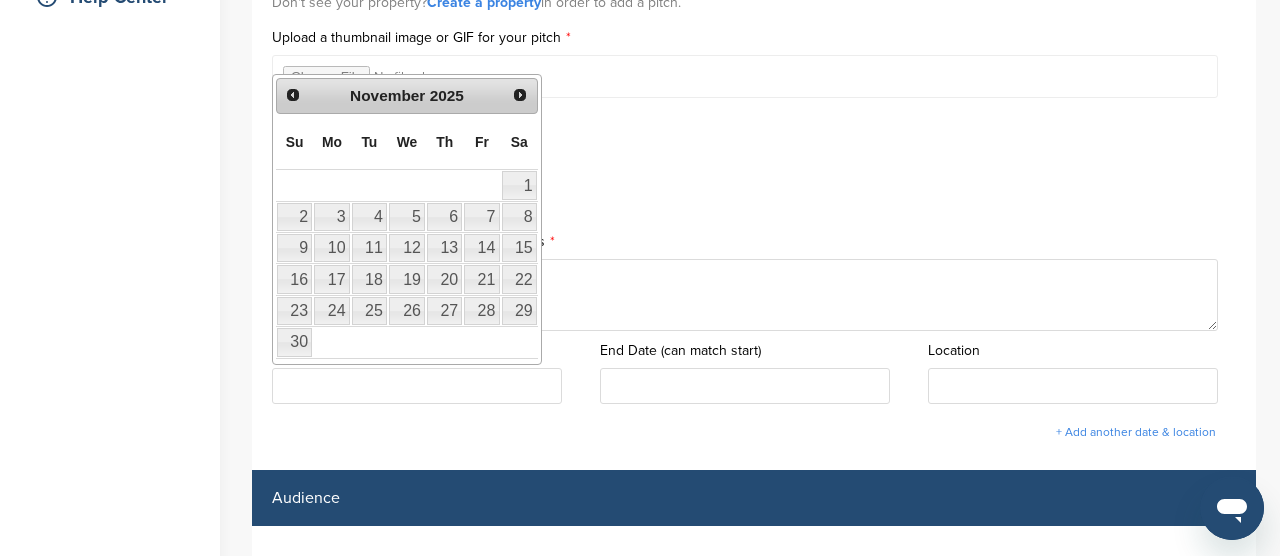 click on "Next" at bounding box center (520, 95) 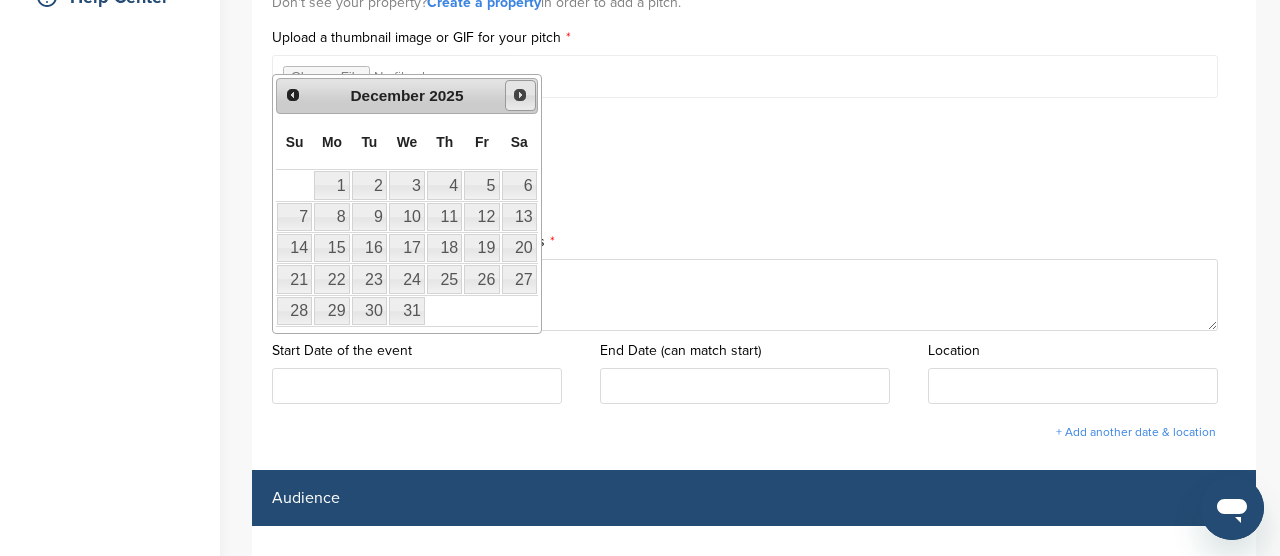click on "Next" at bounding box center [520, 95] 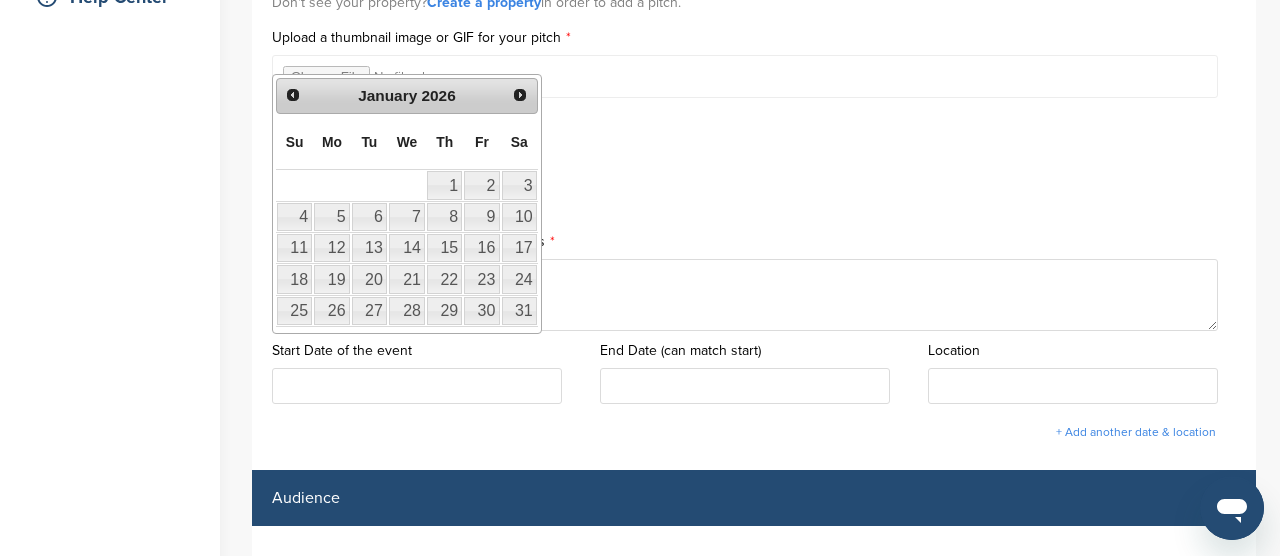 click on "Next" at bounding box center [520, 95] 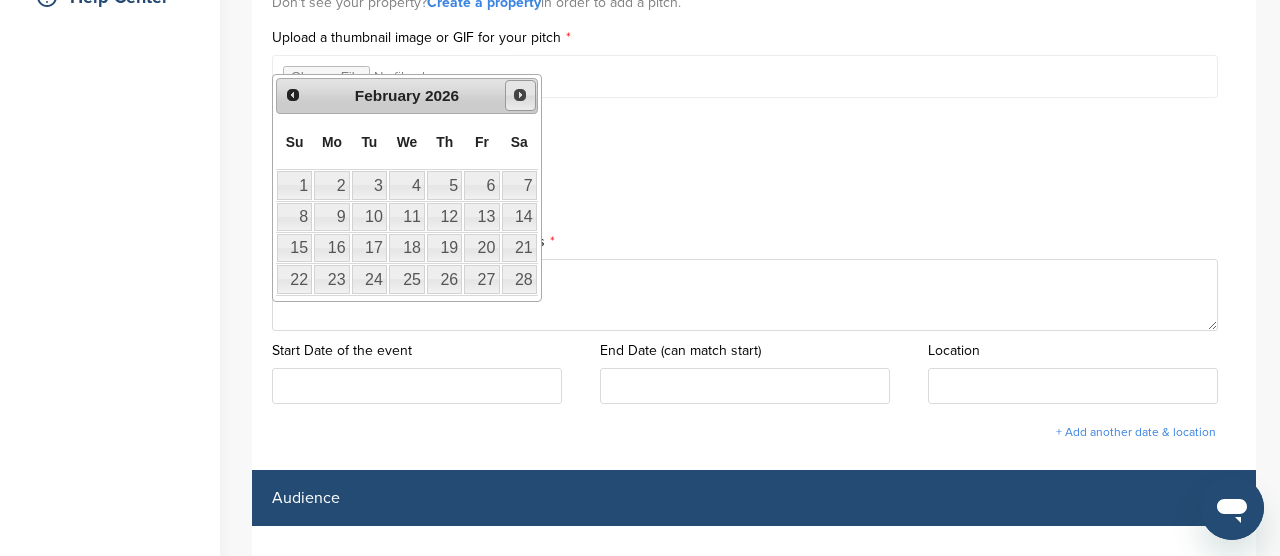 click on "Next" at bounding box center [520, 95] 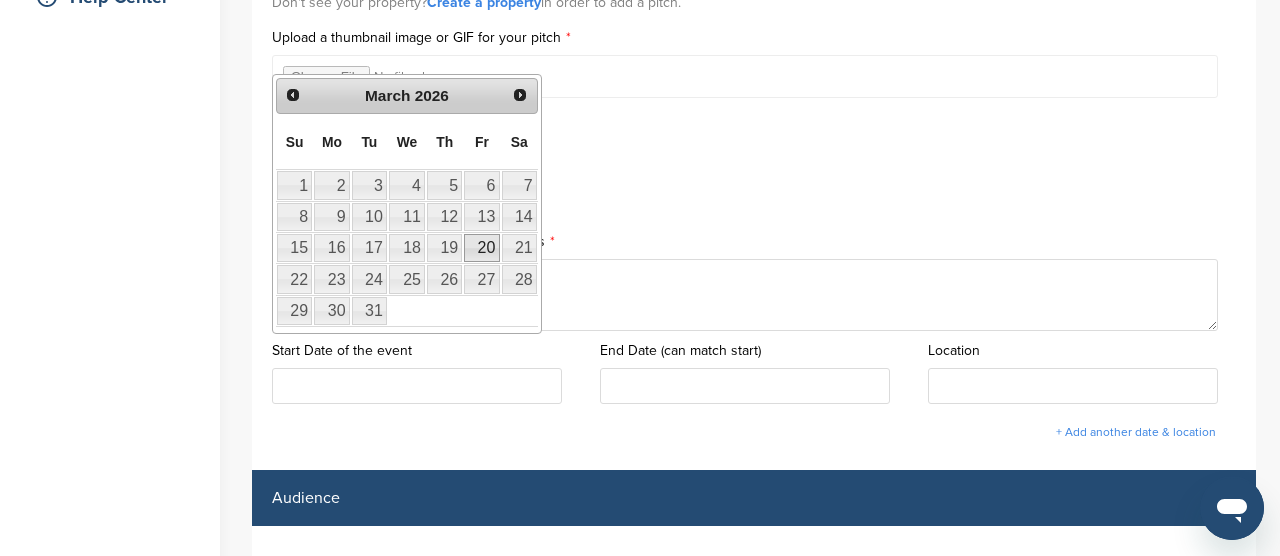 click on "20" at bounding box center [481, 248] 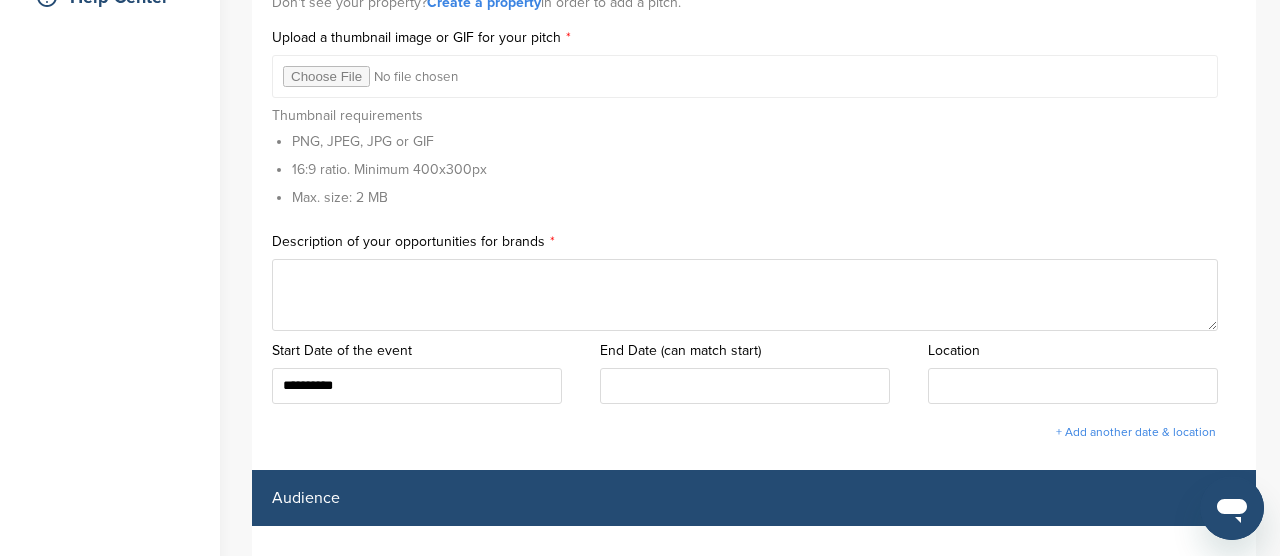 click at bounding box center [745, 386] 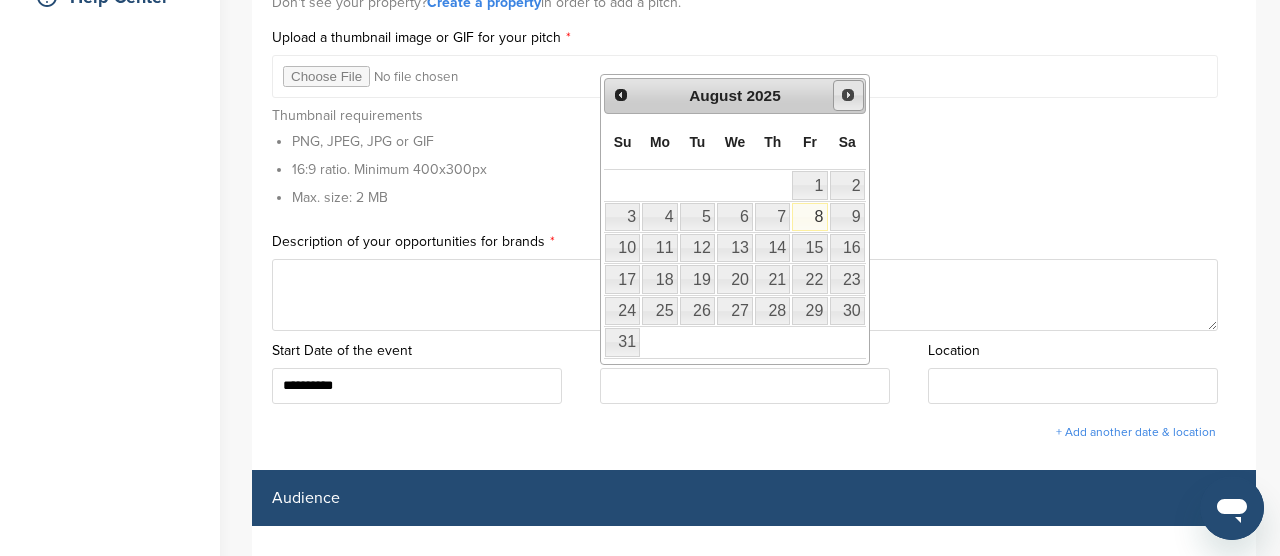click on "Next" at bounding box center (848, 95) 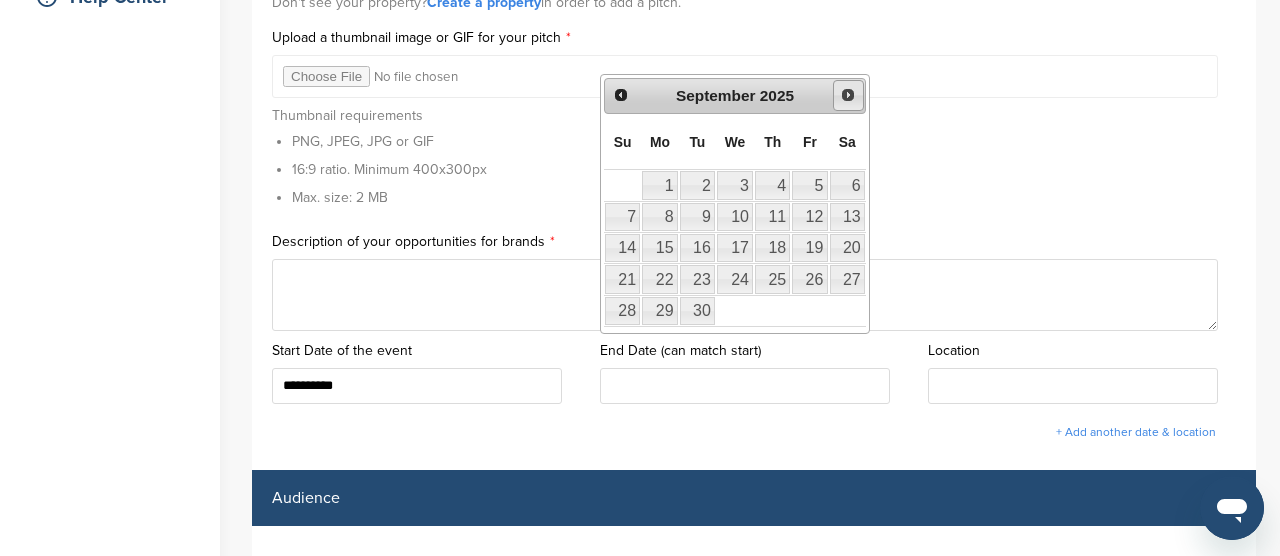 click on "Next" at bounding box center [848, 95] 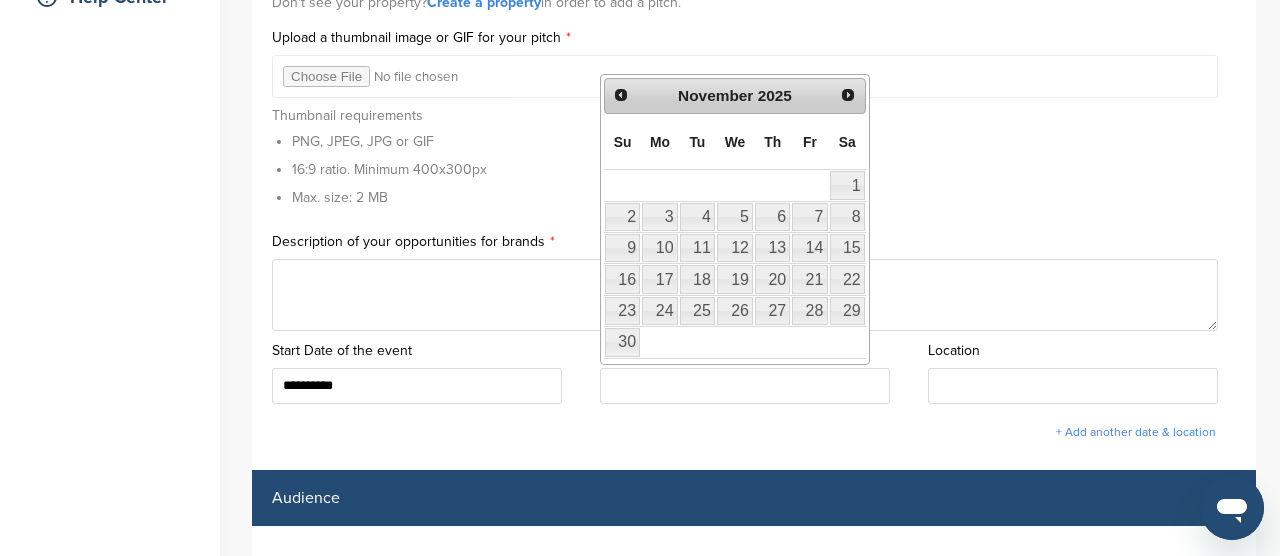 click on "Next" at bounding box center (848, 95) 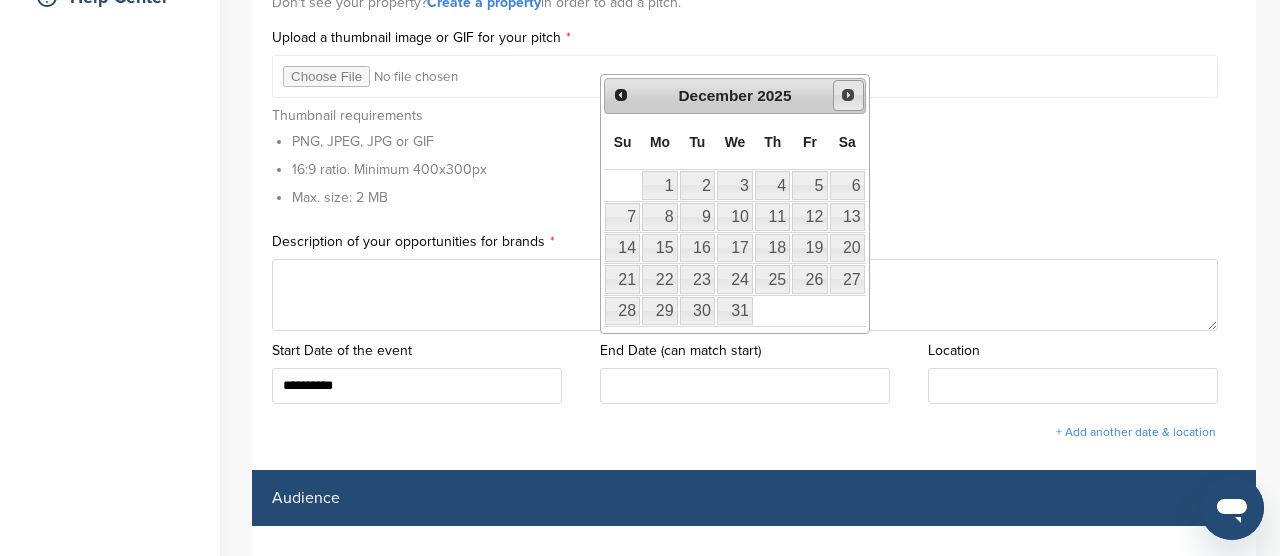 click on "Next" at bounding box center [848, 95] 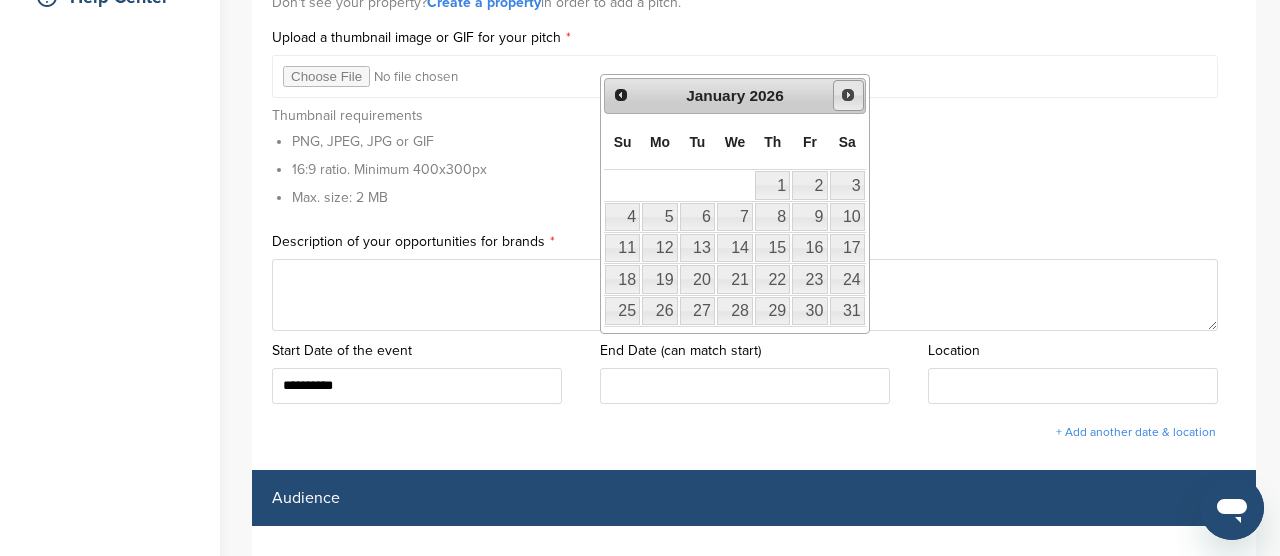 click on "Next" at bounding box center [848, 95] 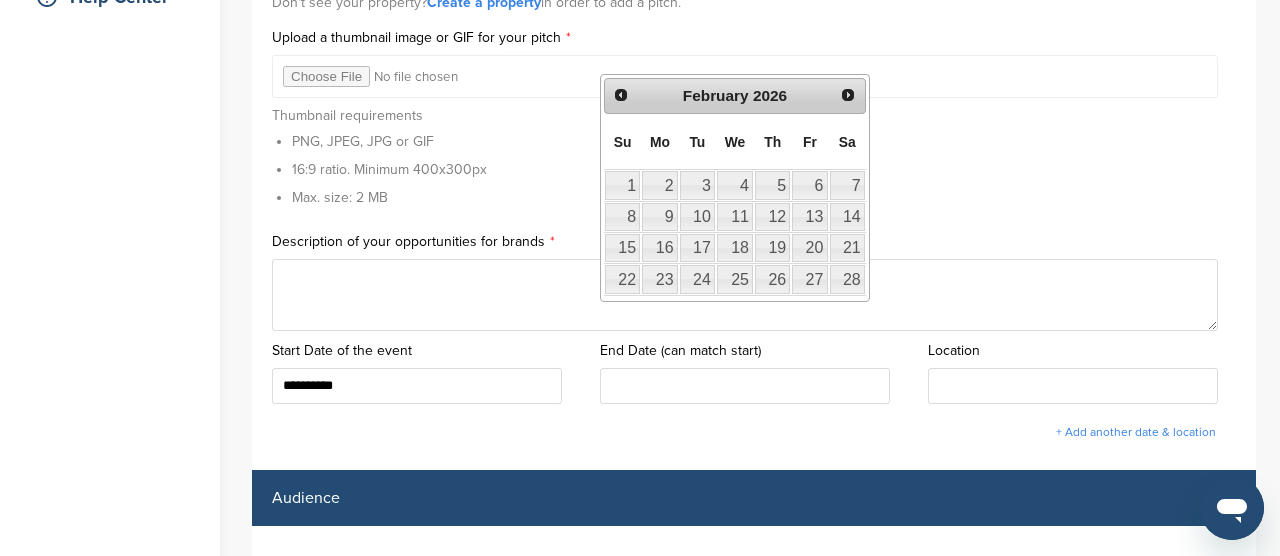 click on "Next" at bounding box center [848, 95] 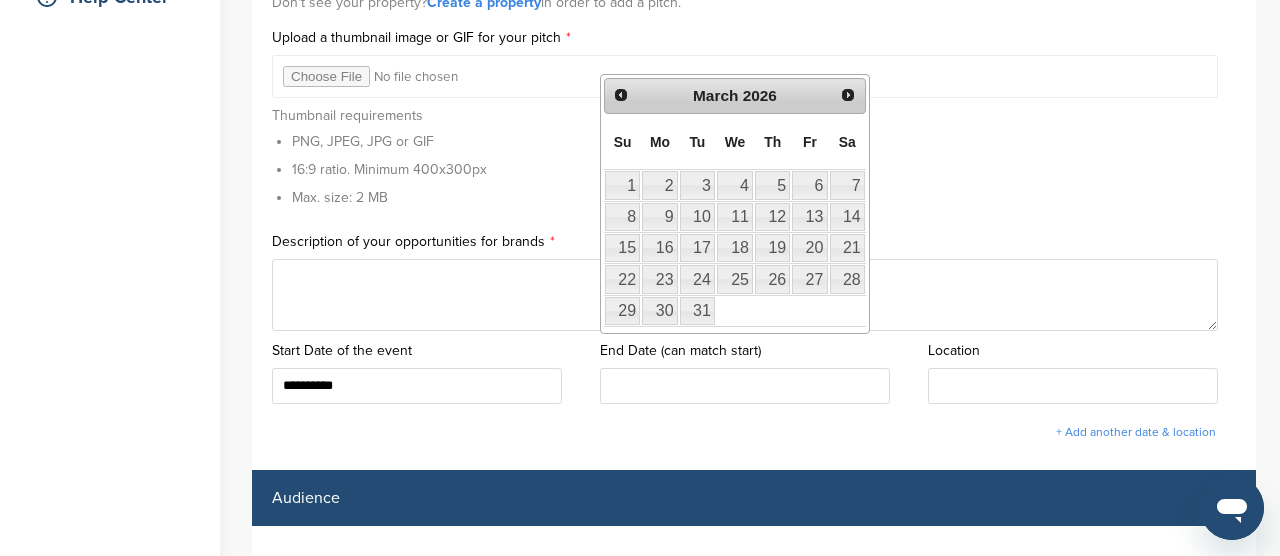 click on "Next" at bounding box center (848, 95) 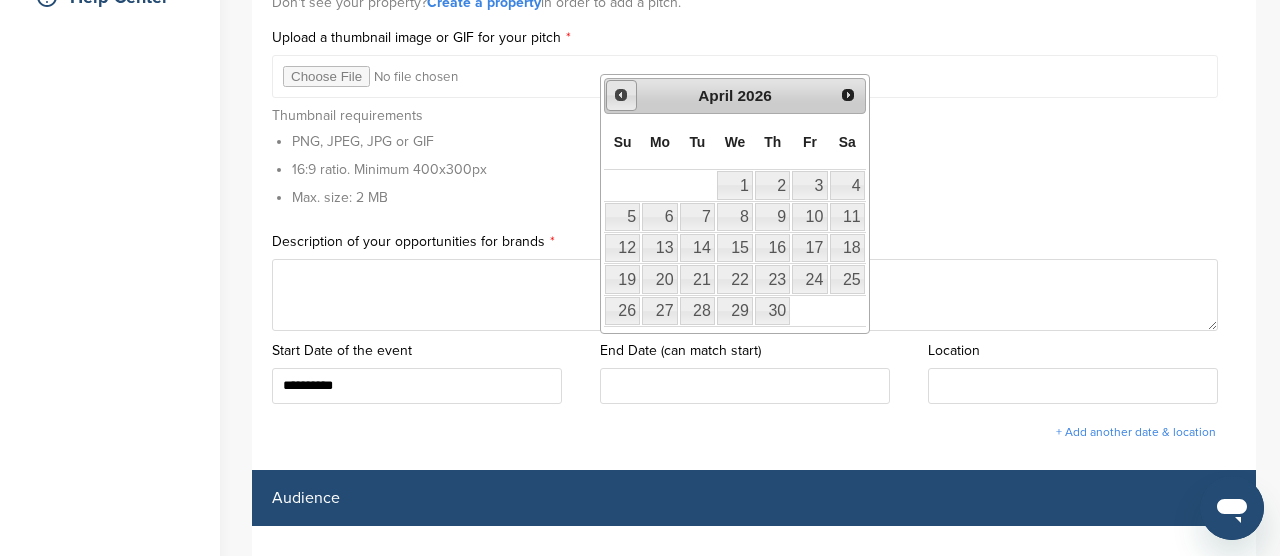 click on "Prev" at bounding box center (621, 95) 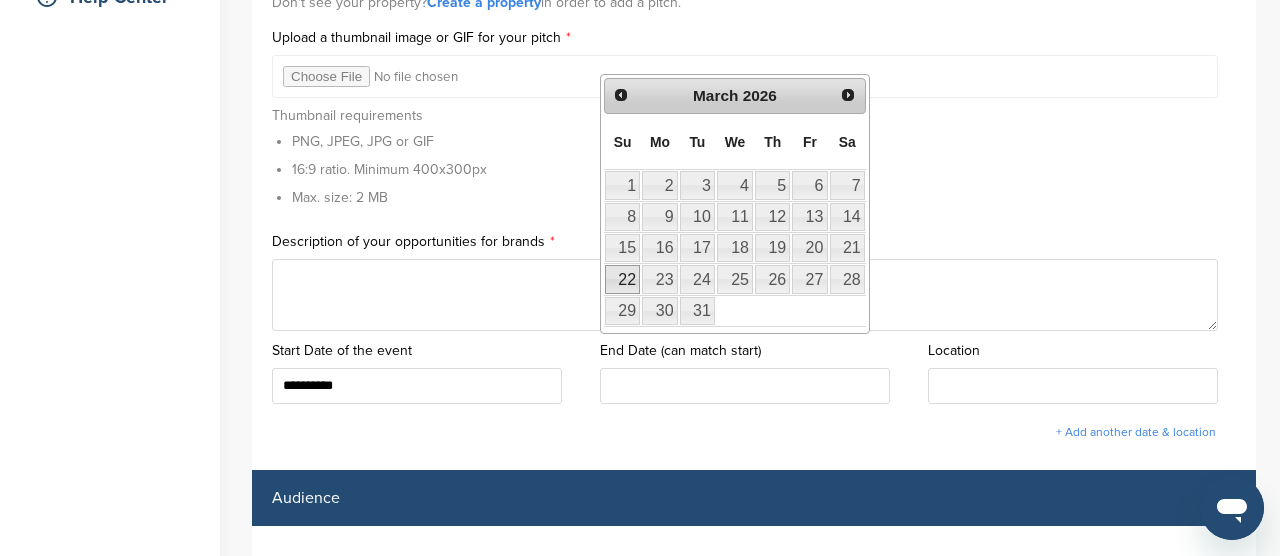 click on "22" at bounding box center (622, 279) 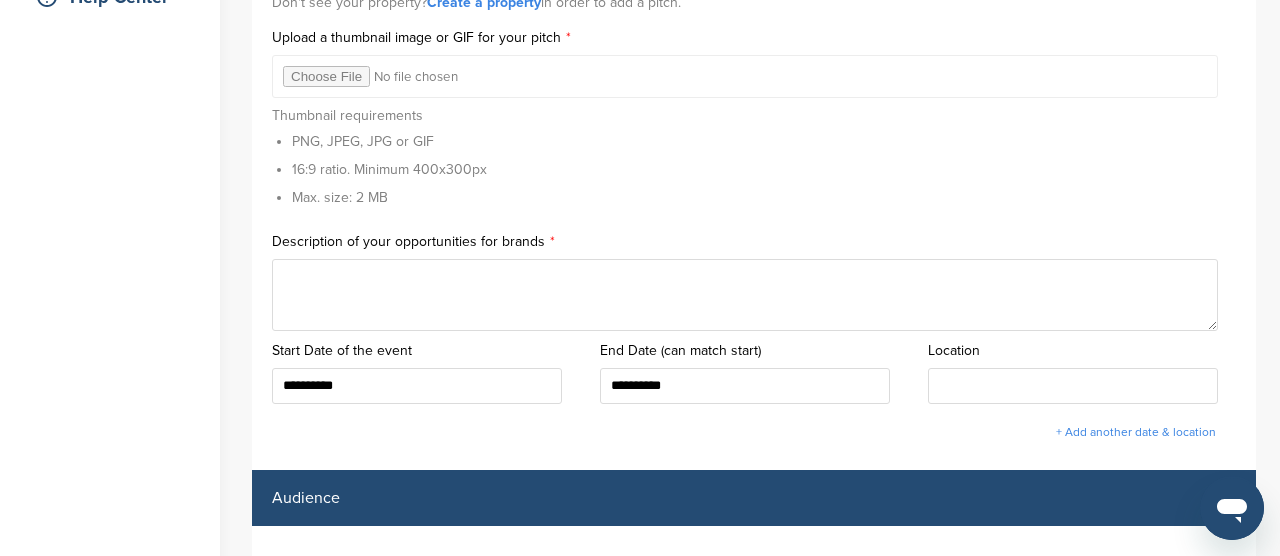 click on "**********" at bounding box center [754, 3086] 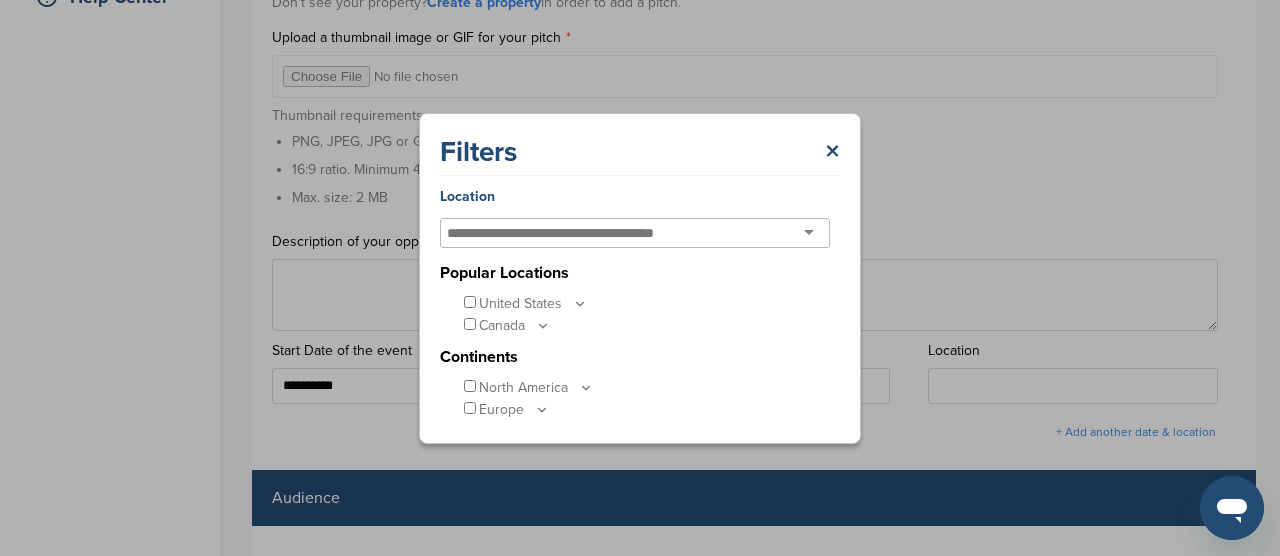 type on "***" 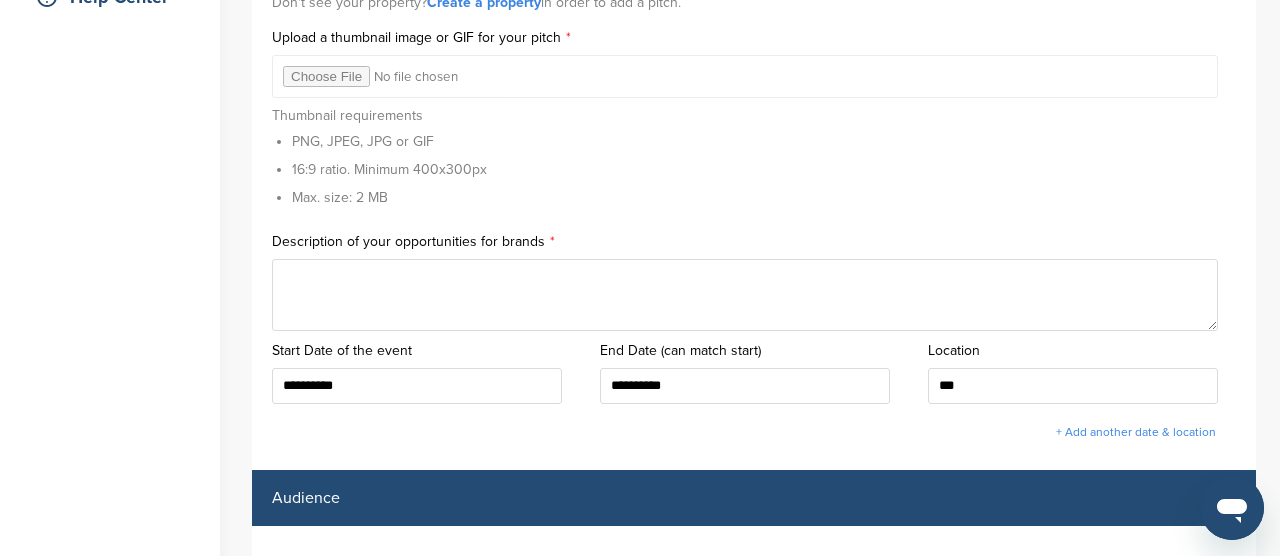 scroll, scrollTop: 506, scrollLeft: 0, axis: vertical 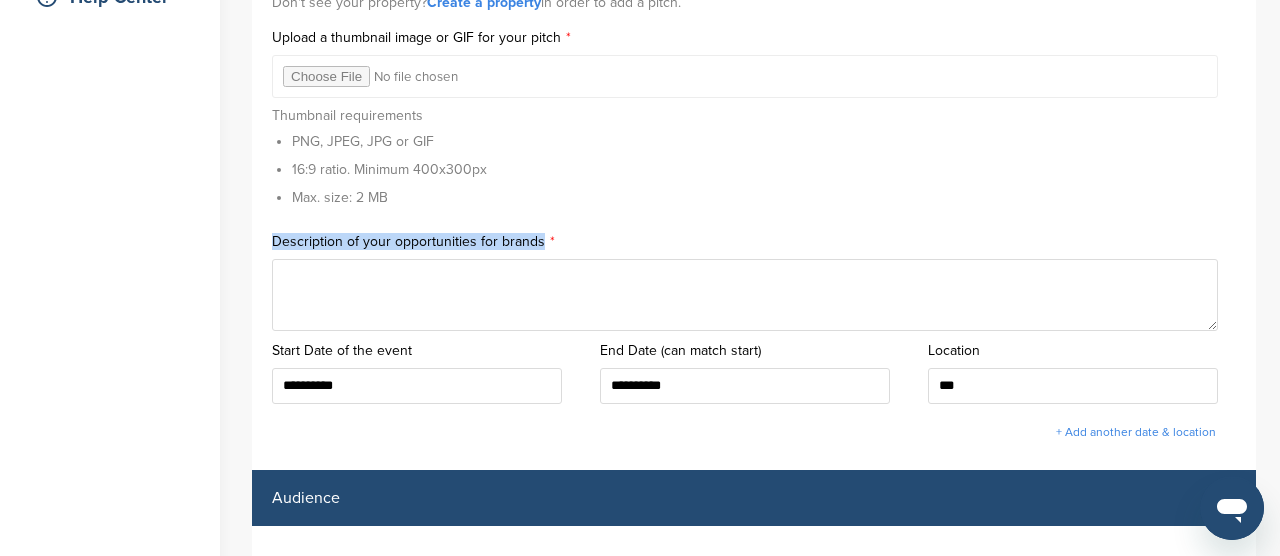 drag, startPoint x: 565, startPoint y: 236, endPoint x: 292, endPoint y: 242, distance: 273.06592 